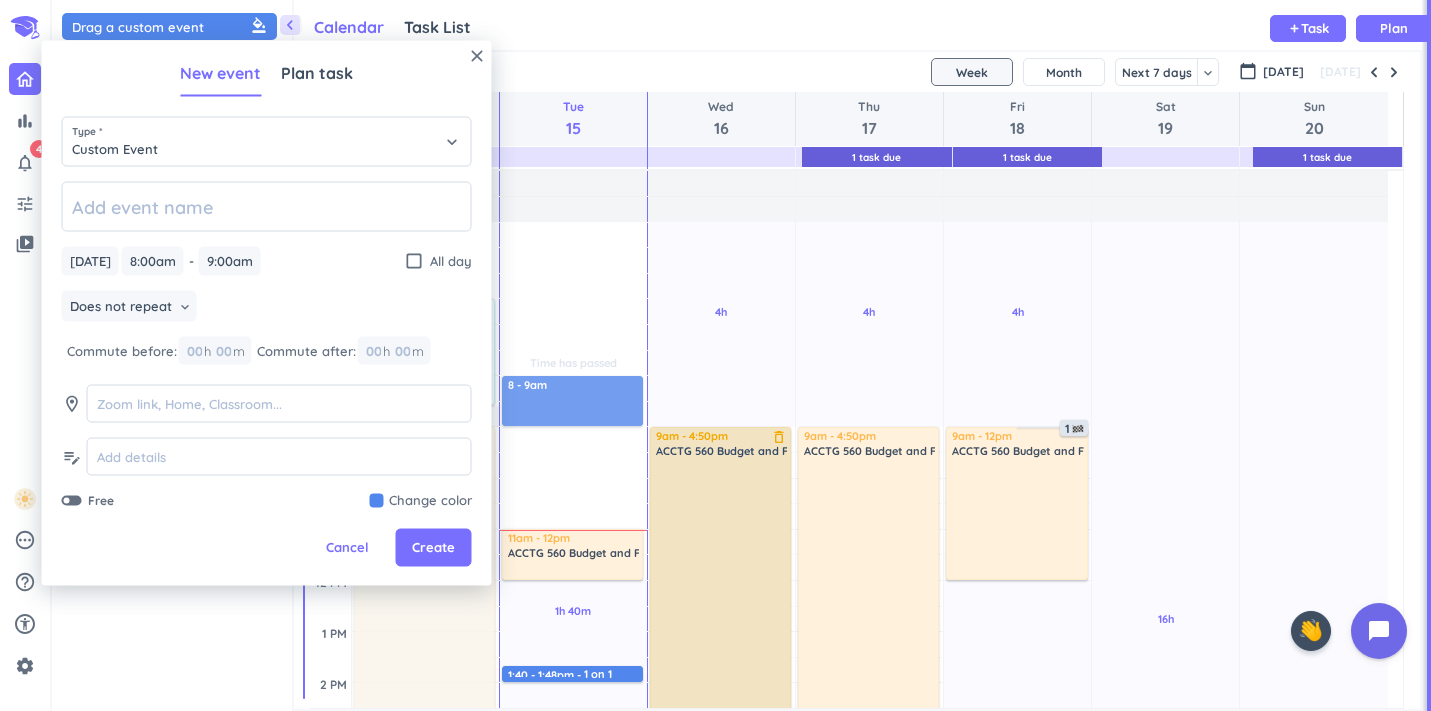 scroll, scrollTop: 0, scrollLeft: 0, axis: both 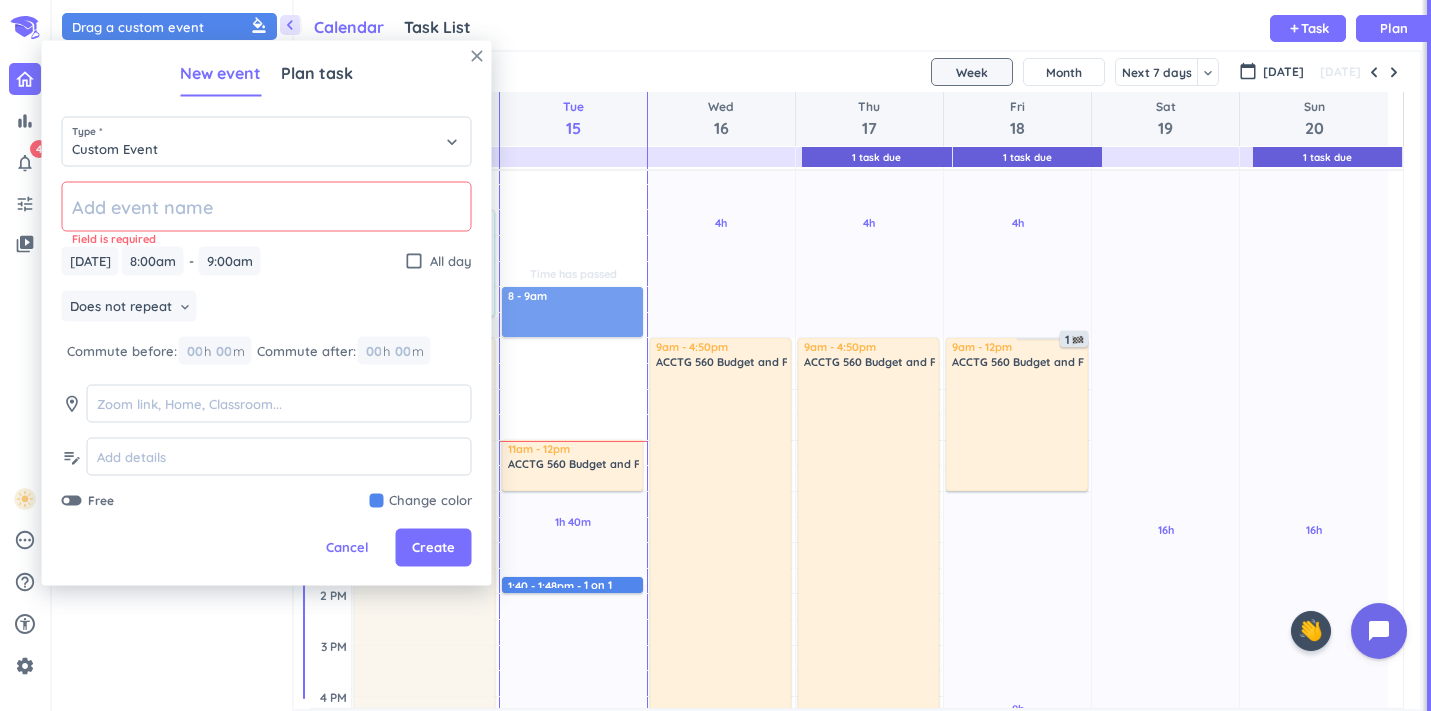 click on "close" at bounding box center [477, 56] 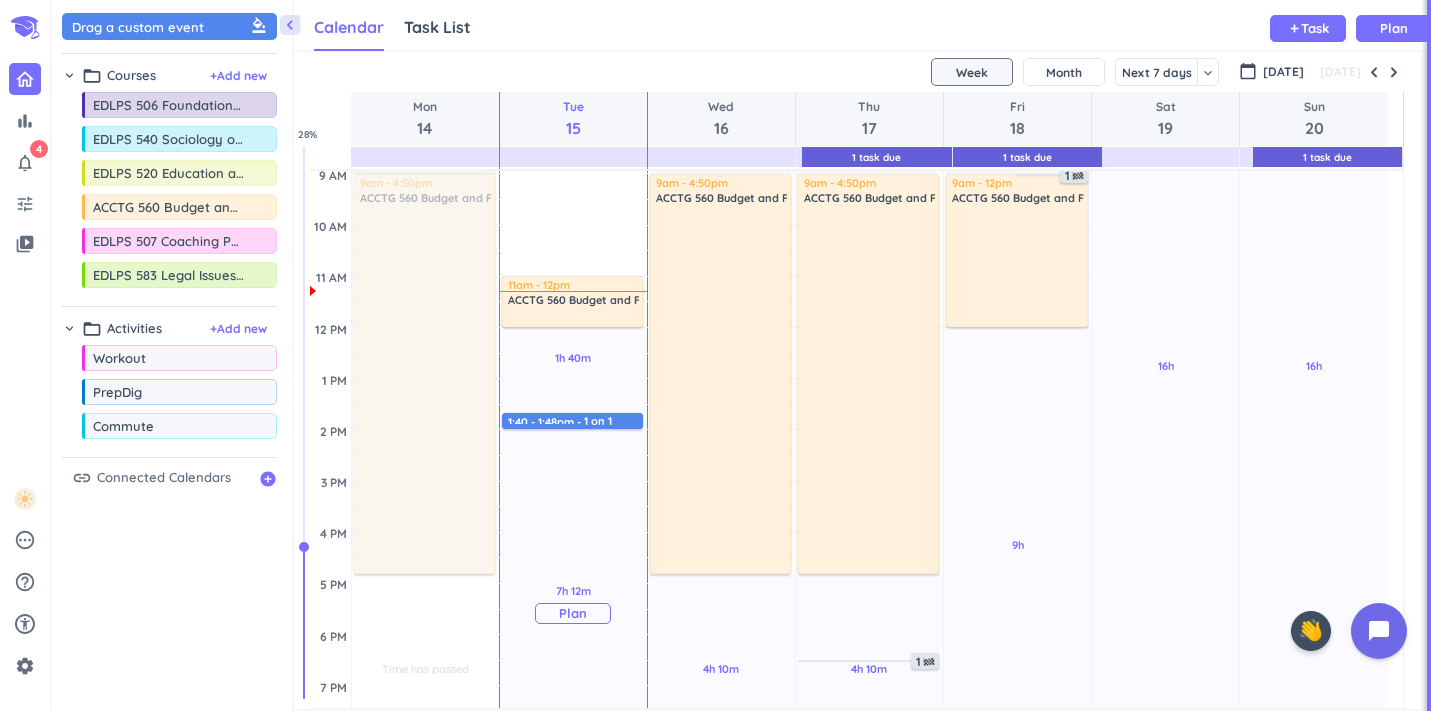 scroll, scrollTop: 253, scrollLeft: 0, axis: vertical 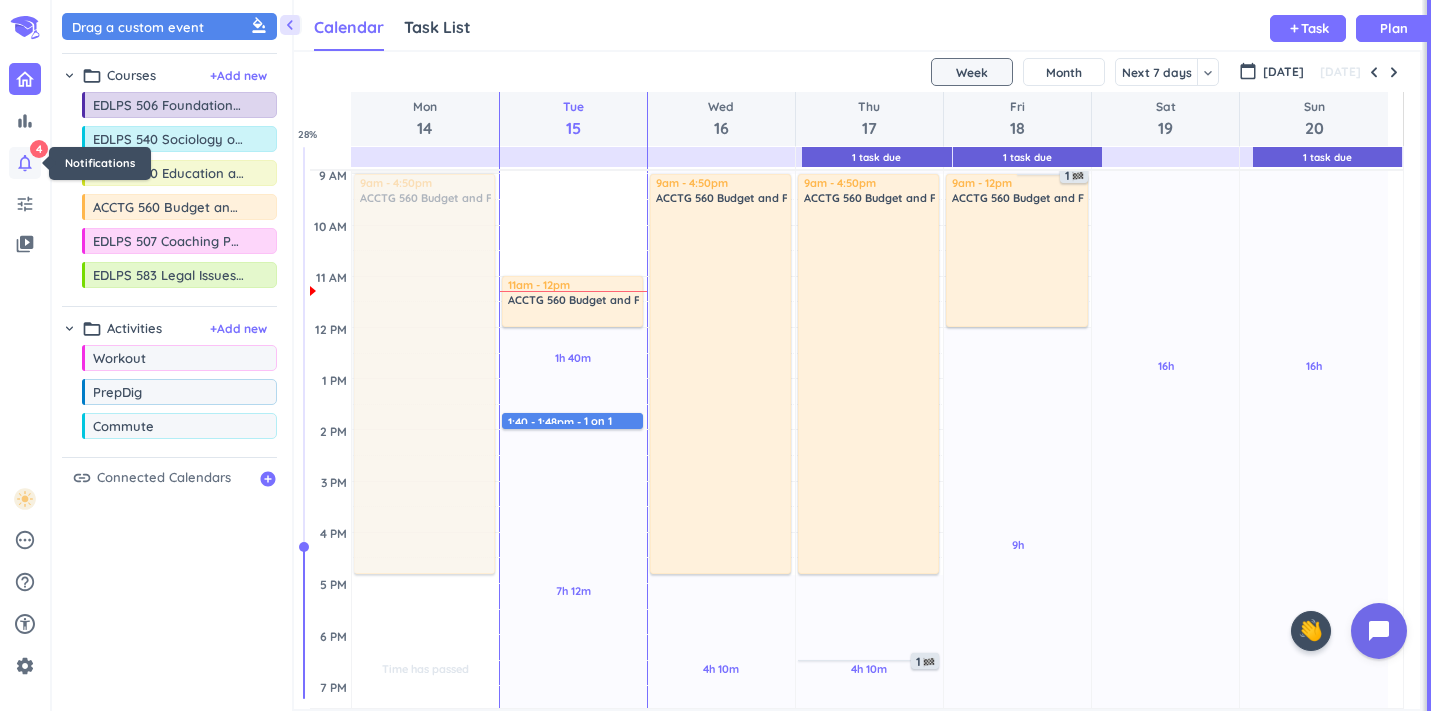 click on "notifications_none" at bounding box center [25, 163] 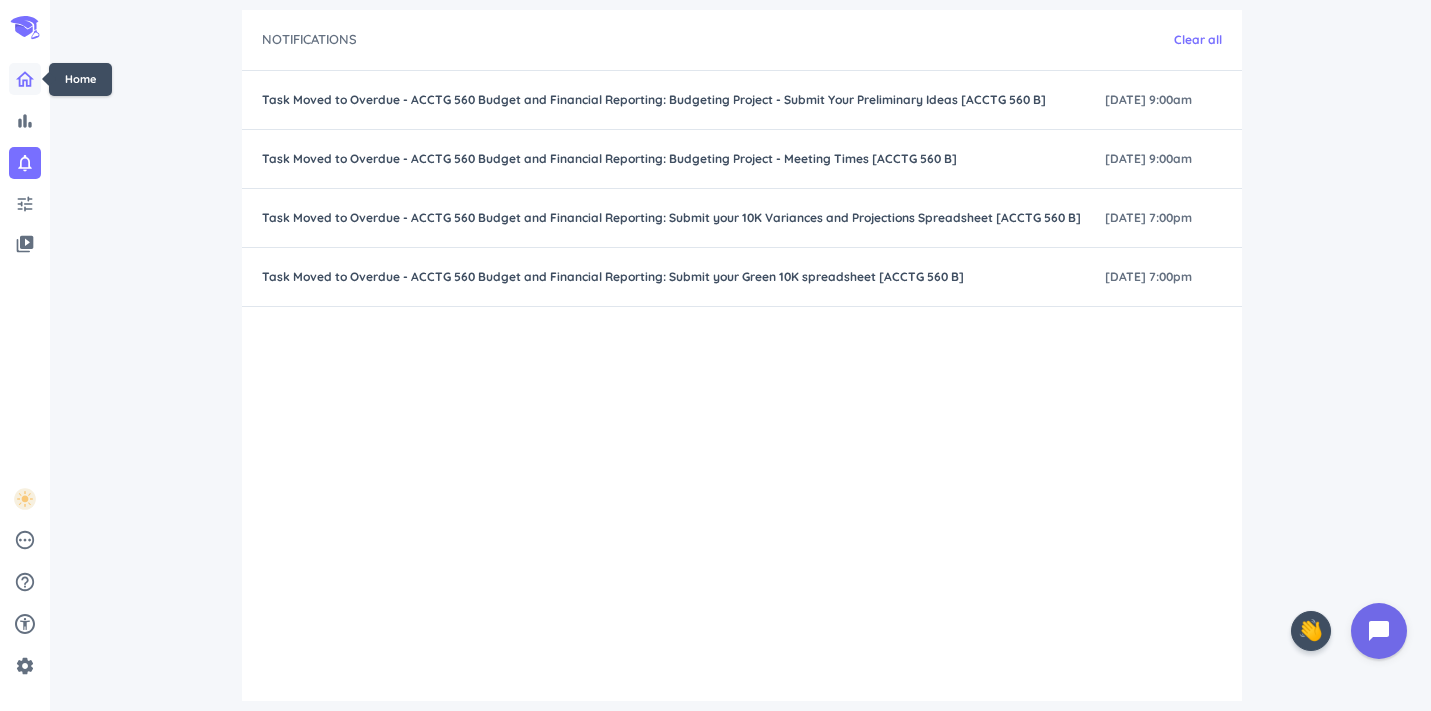 click at bounding box center [25, 79] 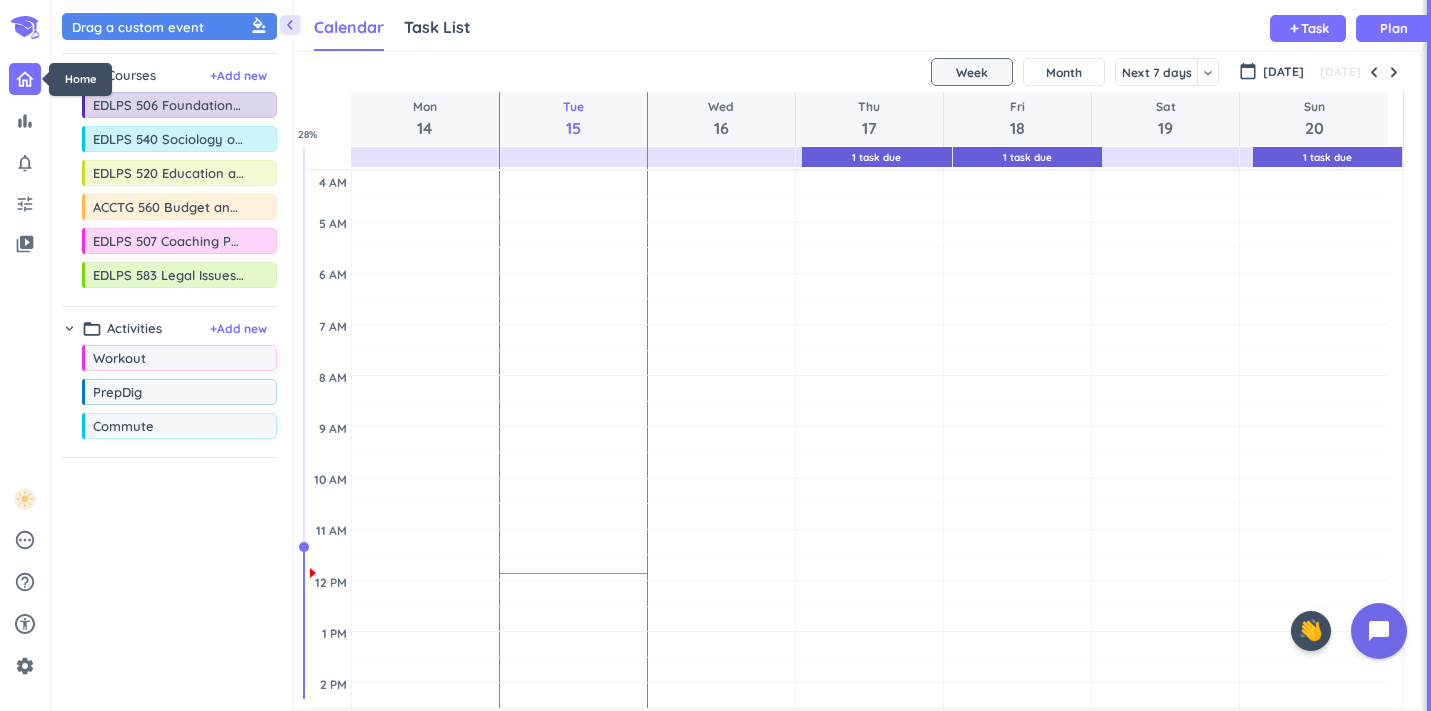 scroll, scrollTop: 16, scrollLeft: 16, axis: both 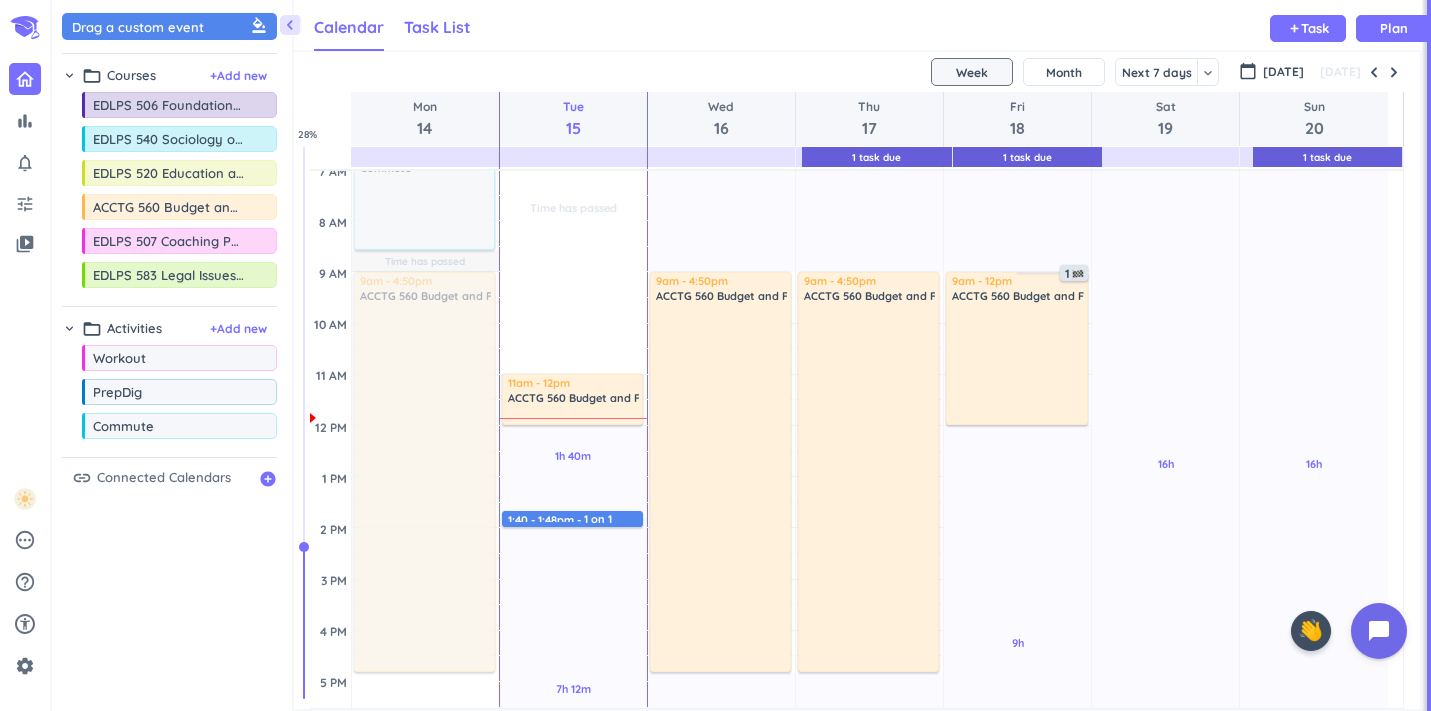 click on "Task List" at bounding box center [437, 27] 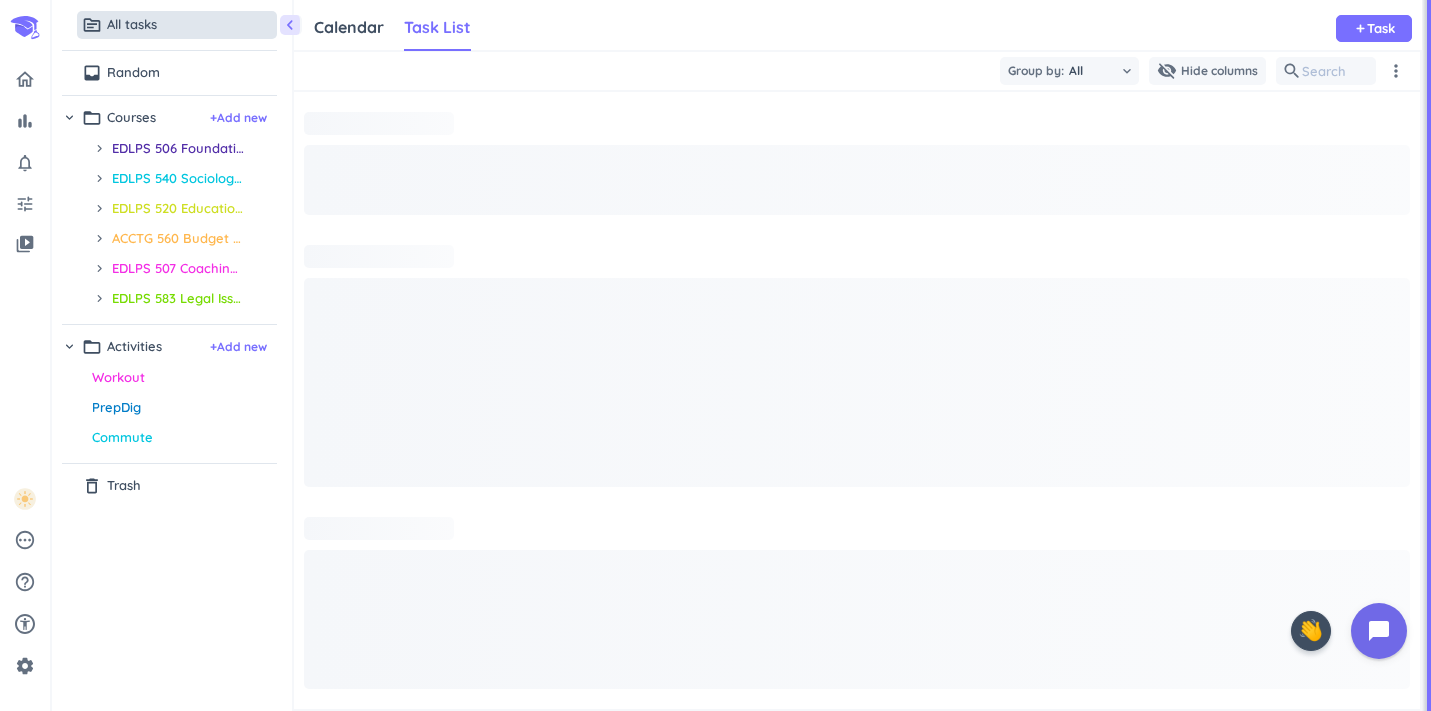 scroll, scrollTop: 35, scrollLeft: 1113, axis: both 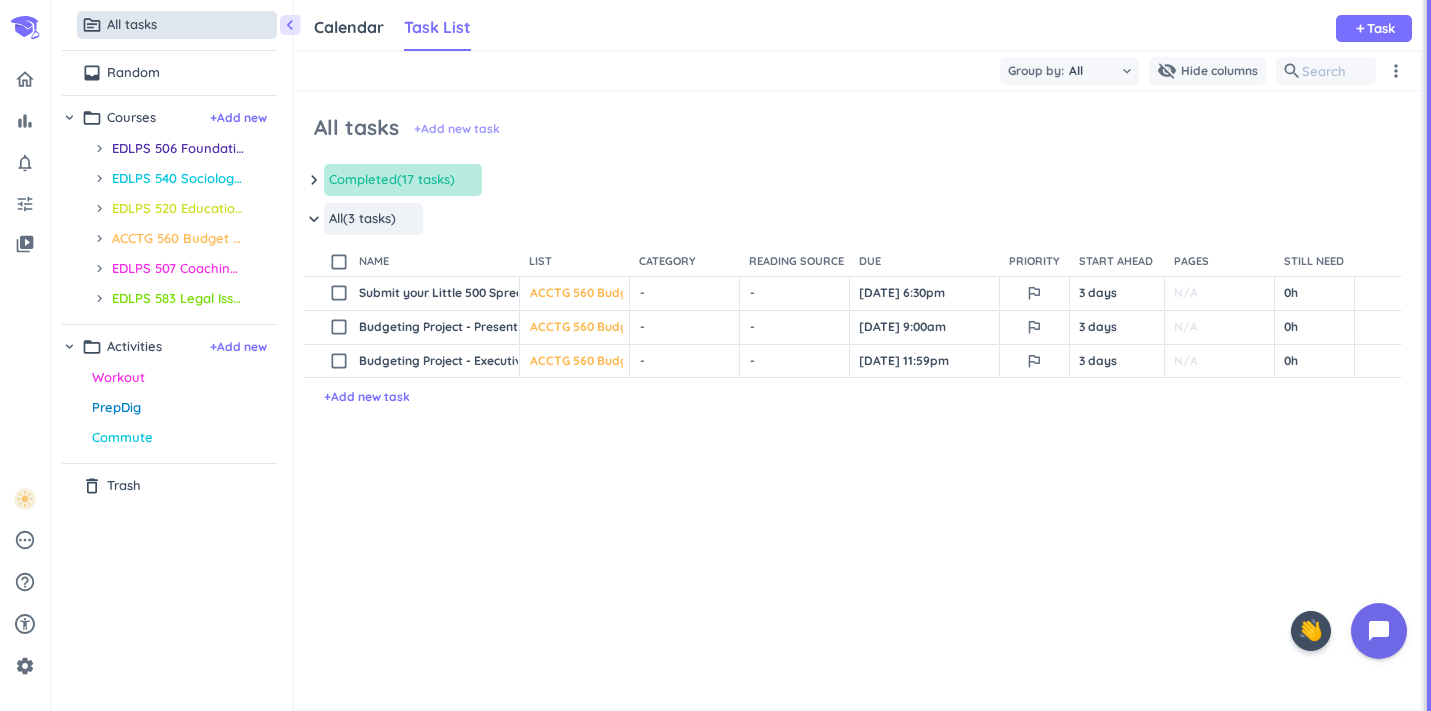 click on "+  Add new task" at bounding box center (457, 129) 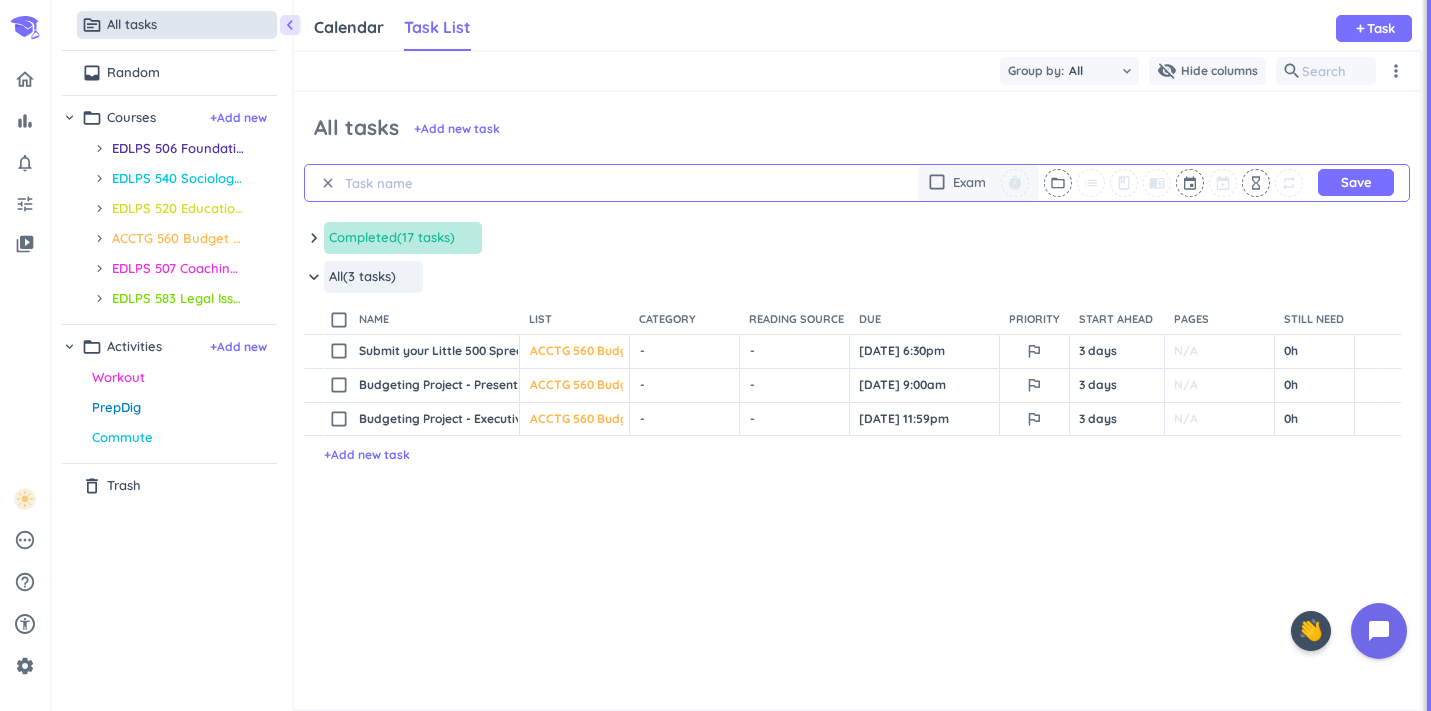 click on "clear" at bounding box center [328, 183] 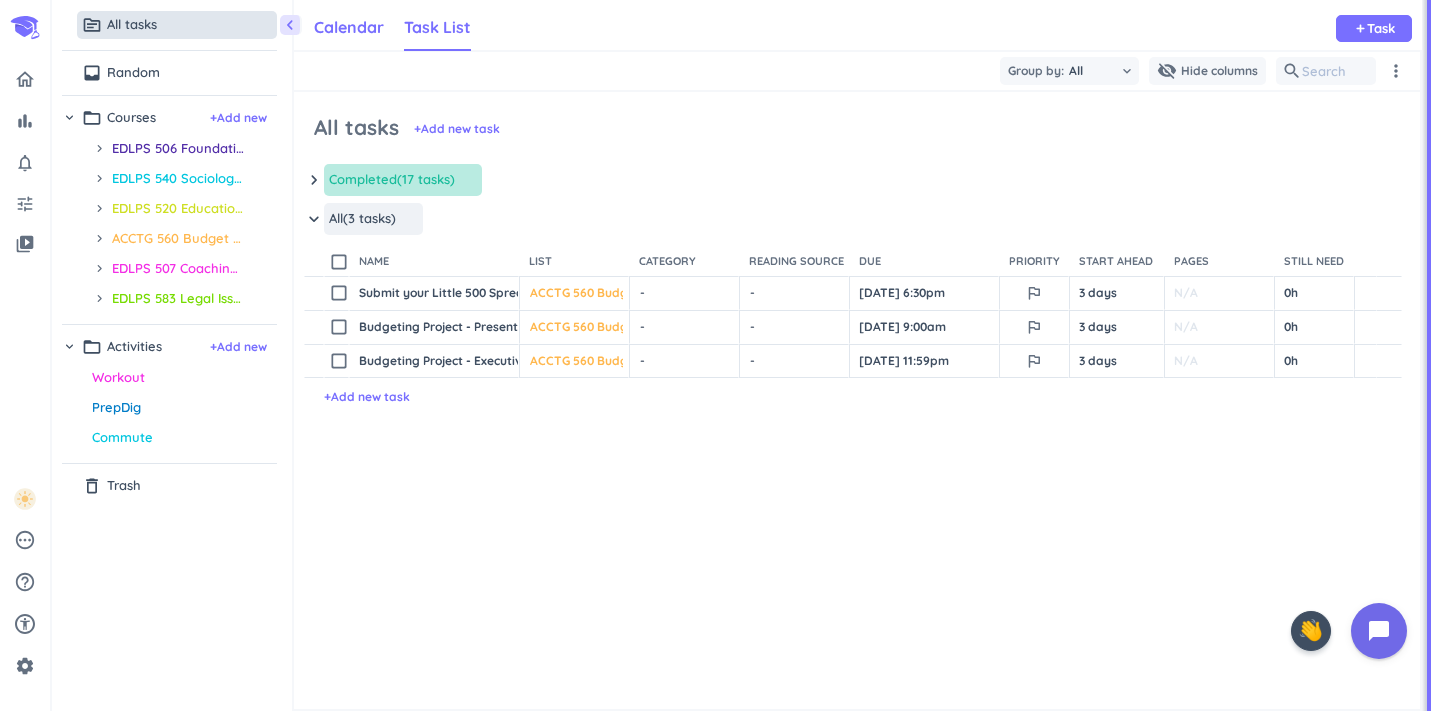 click on "Calendar" at bounding box center (349, 27) 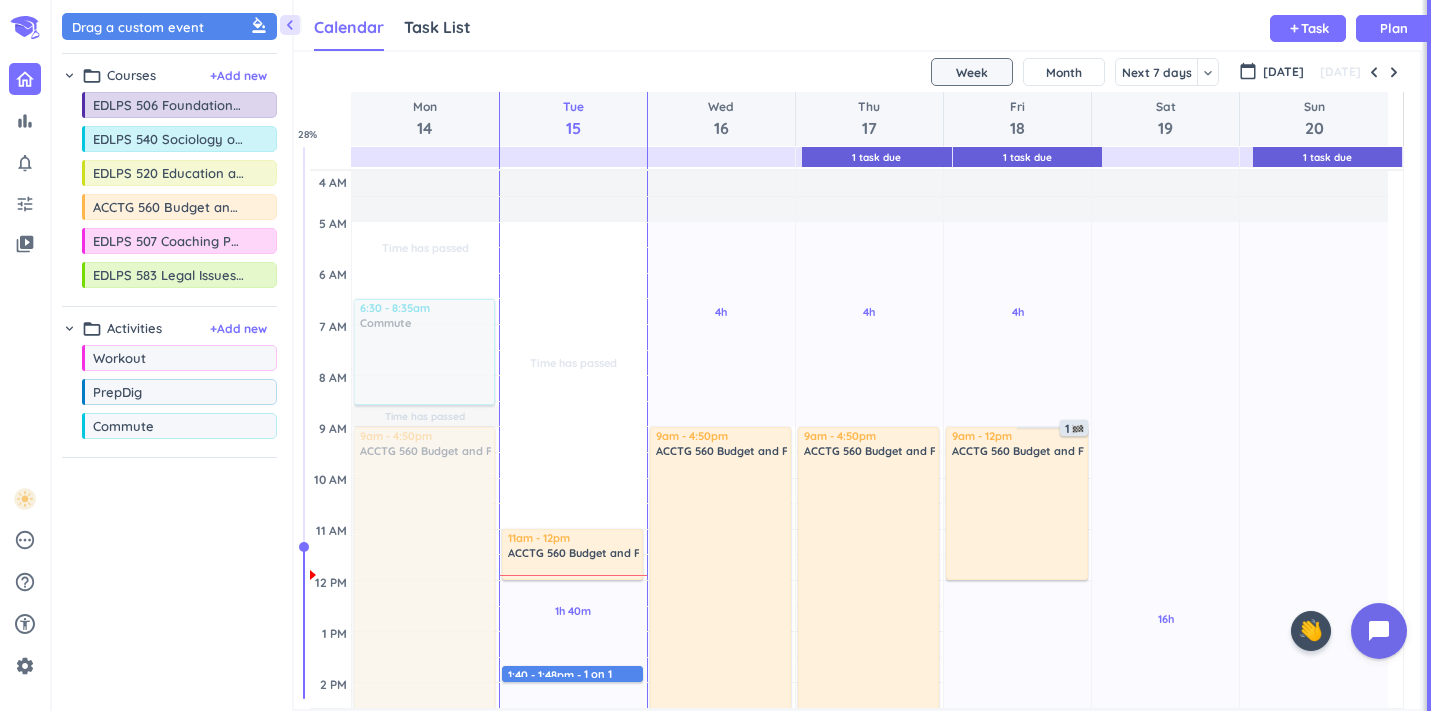scroll, scrollTop: 35, scrollLeft: 1113, axis: both 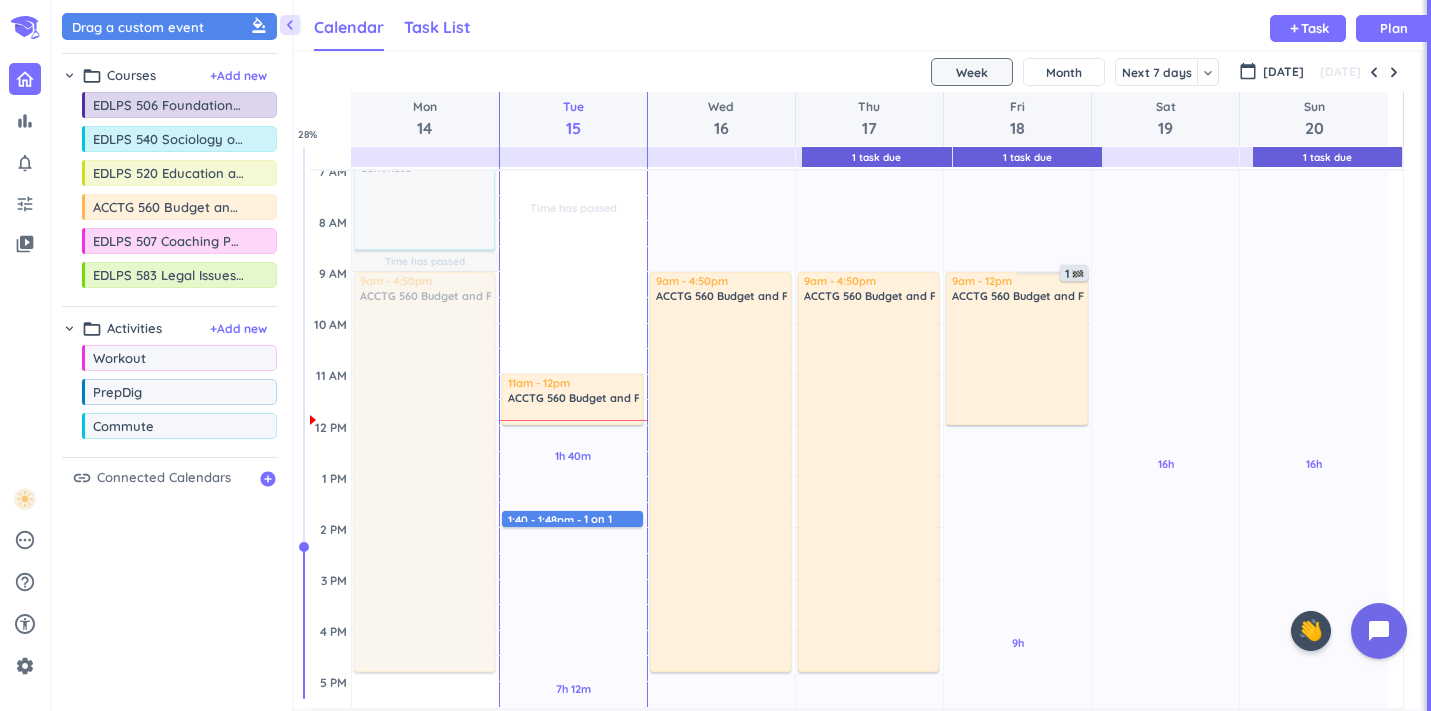 click on "Task List" at bounding box center [437, 27] 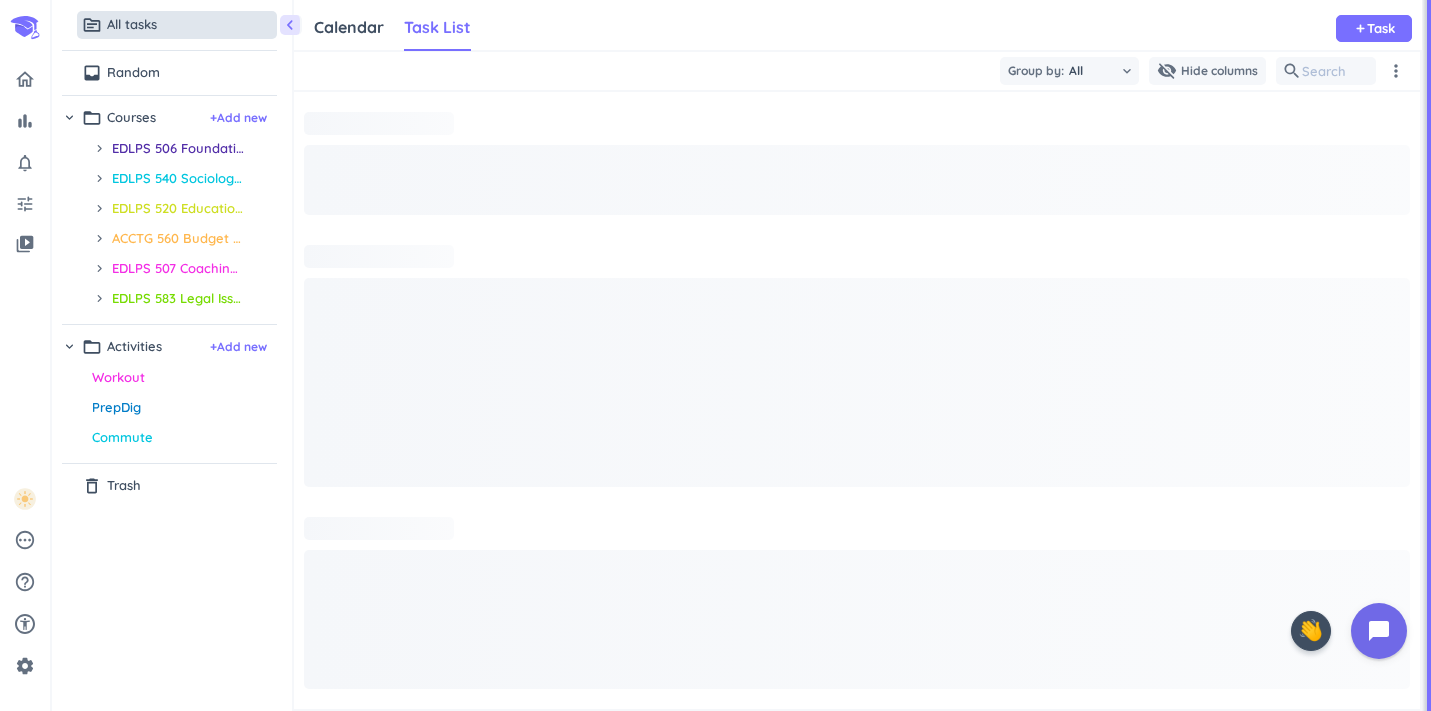 scroll, scrollTop: 35, scrollLeft: 1113, axis: both 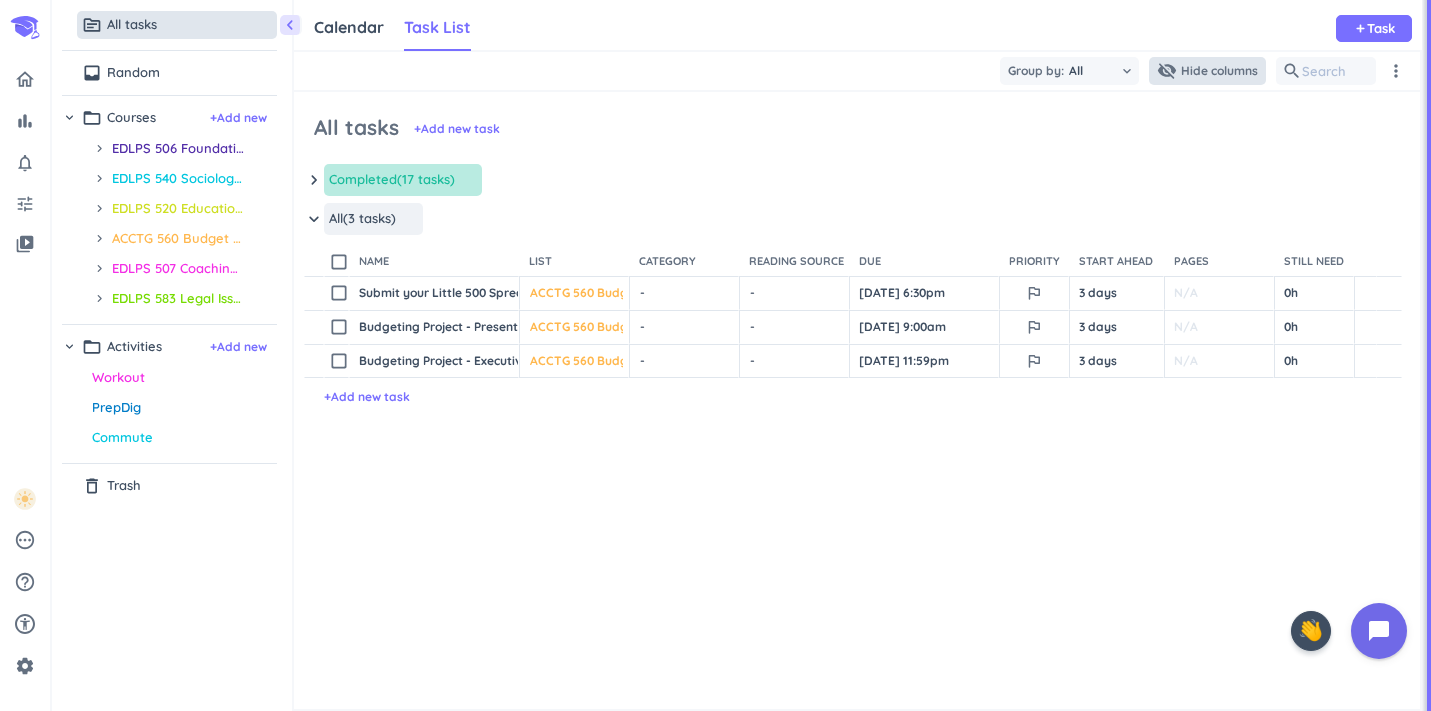 click on "Hide columns" at bounding box center (1219, 71) 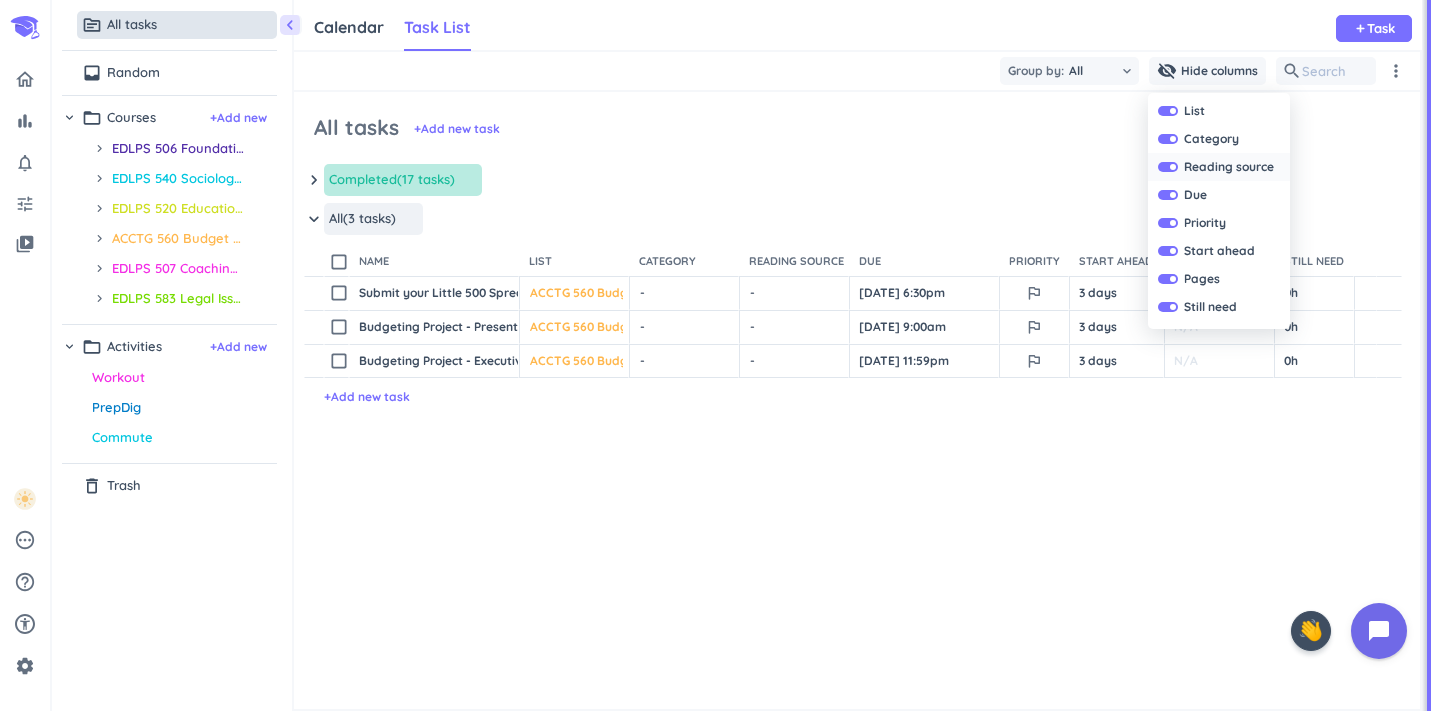 click at bounding box center [1173, 167] 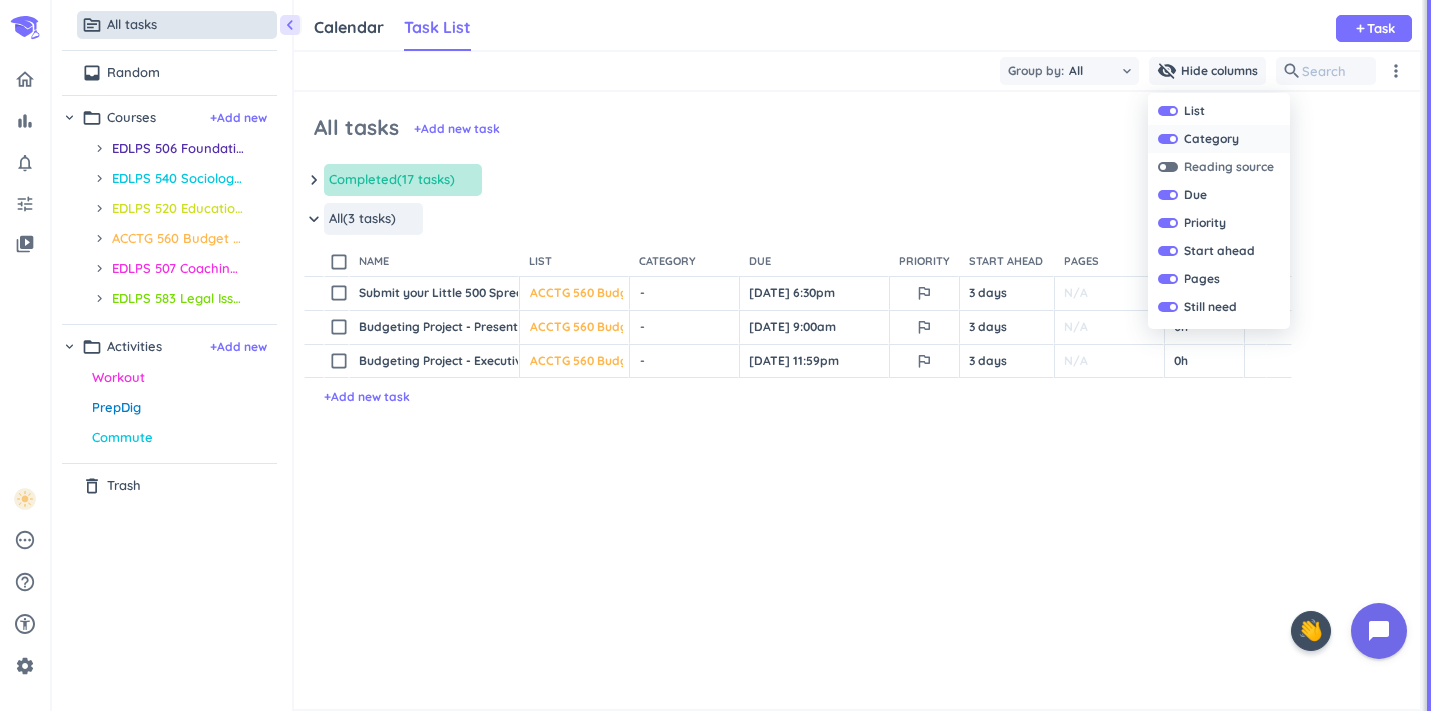 click at bounding box center [1168, 139] 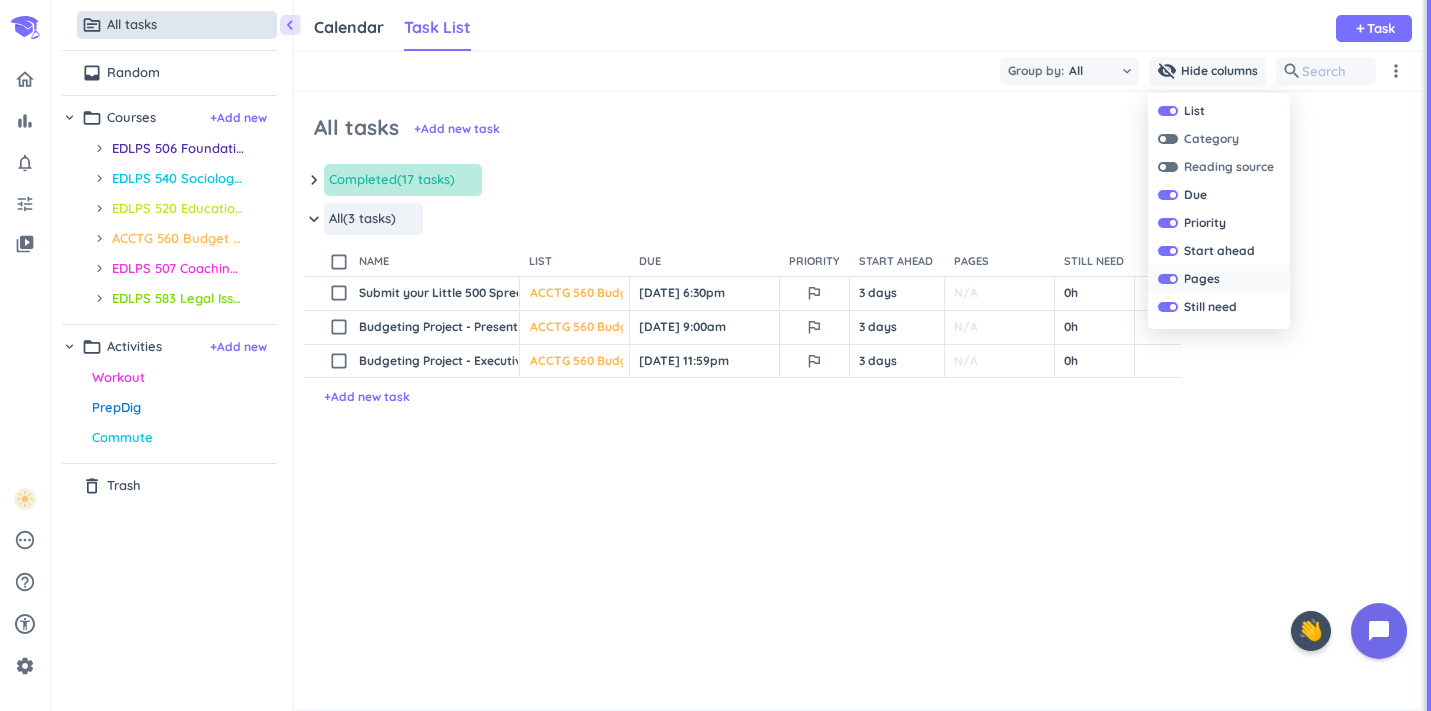click at bounding box center (1168, 279) 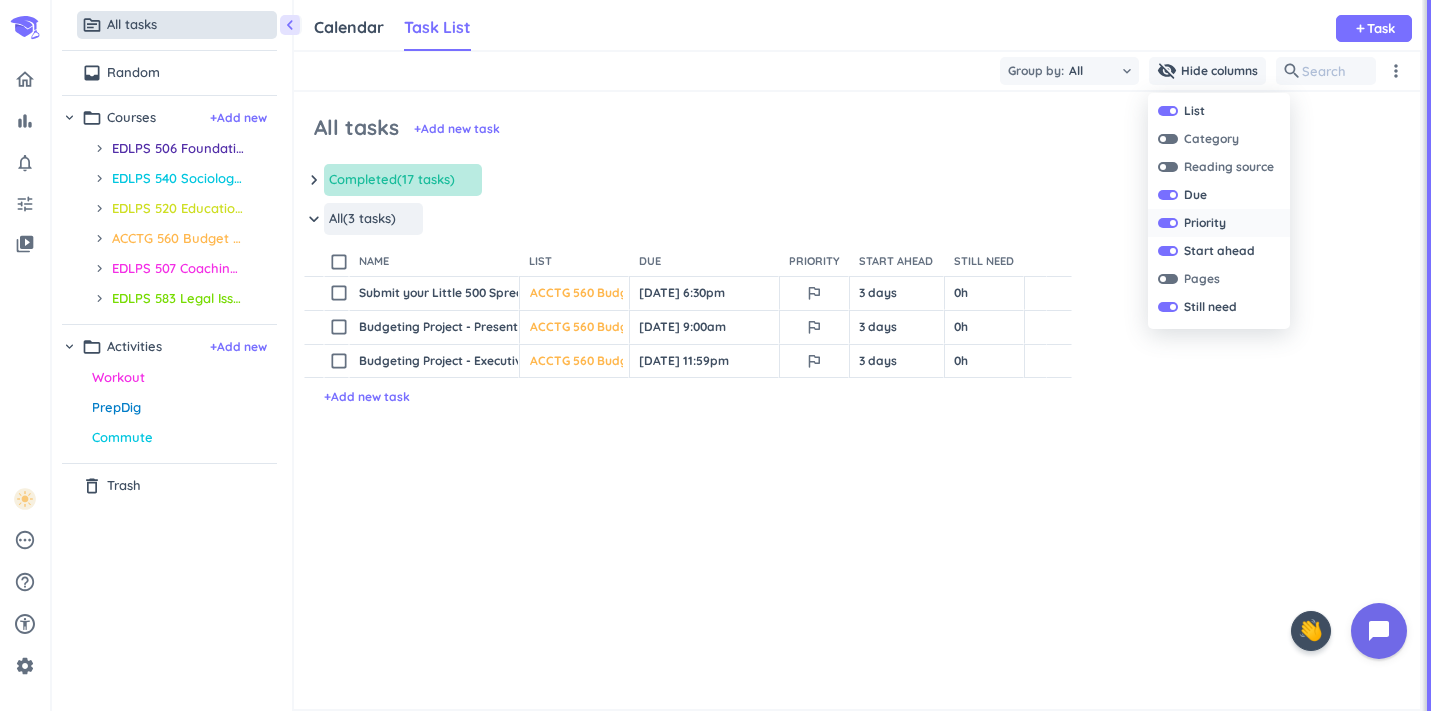 click at bounding box center [1173, 223] 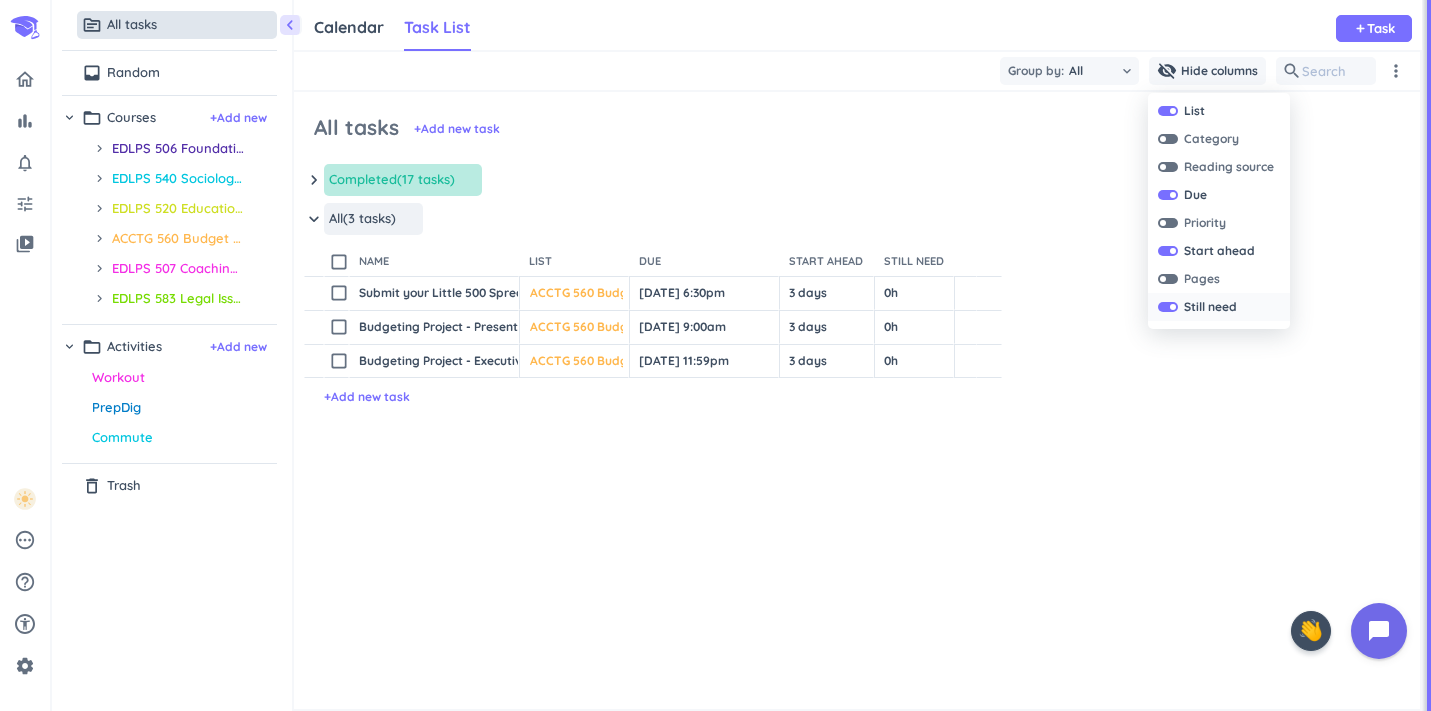 click at bounding box center (1173, 307) 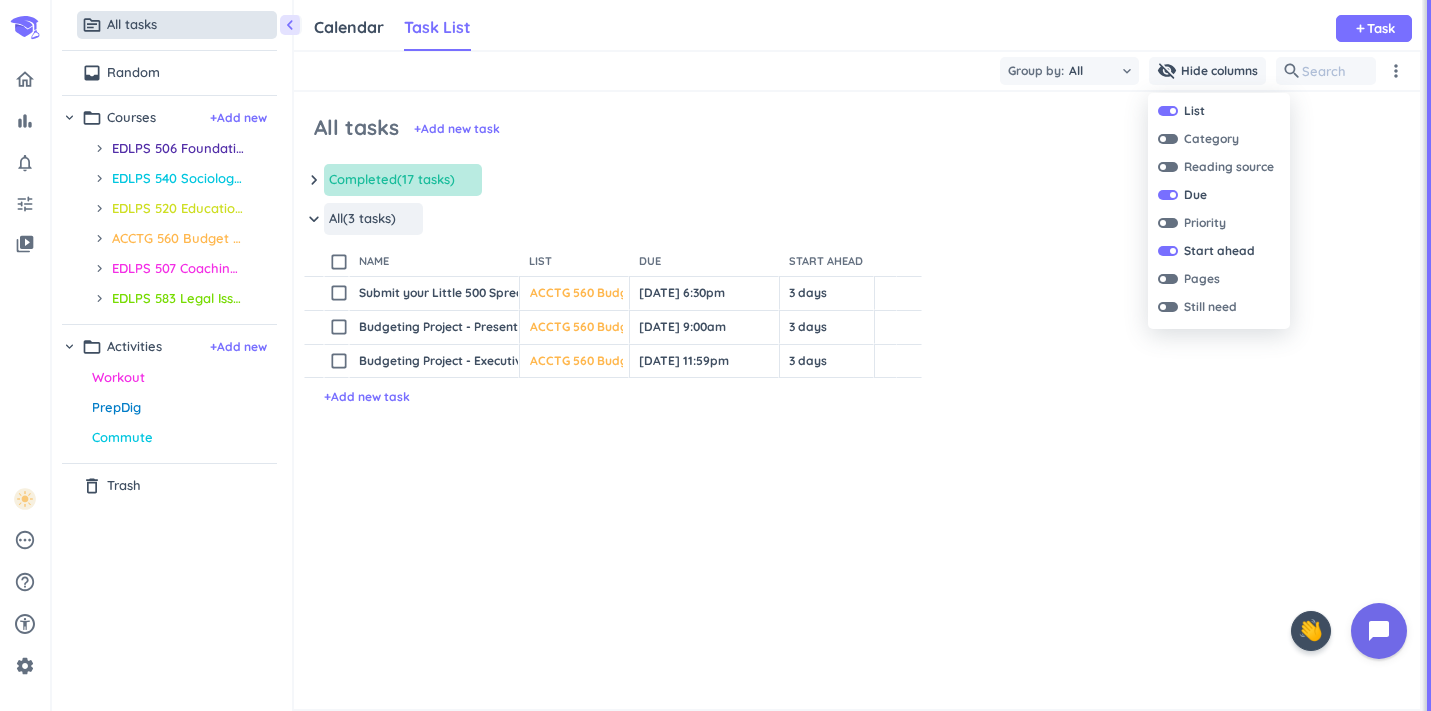 click at bounding box center [715, 355] 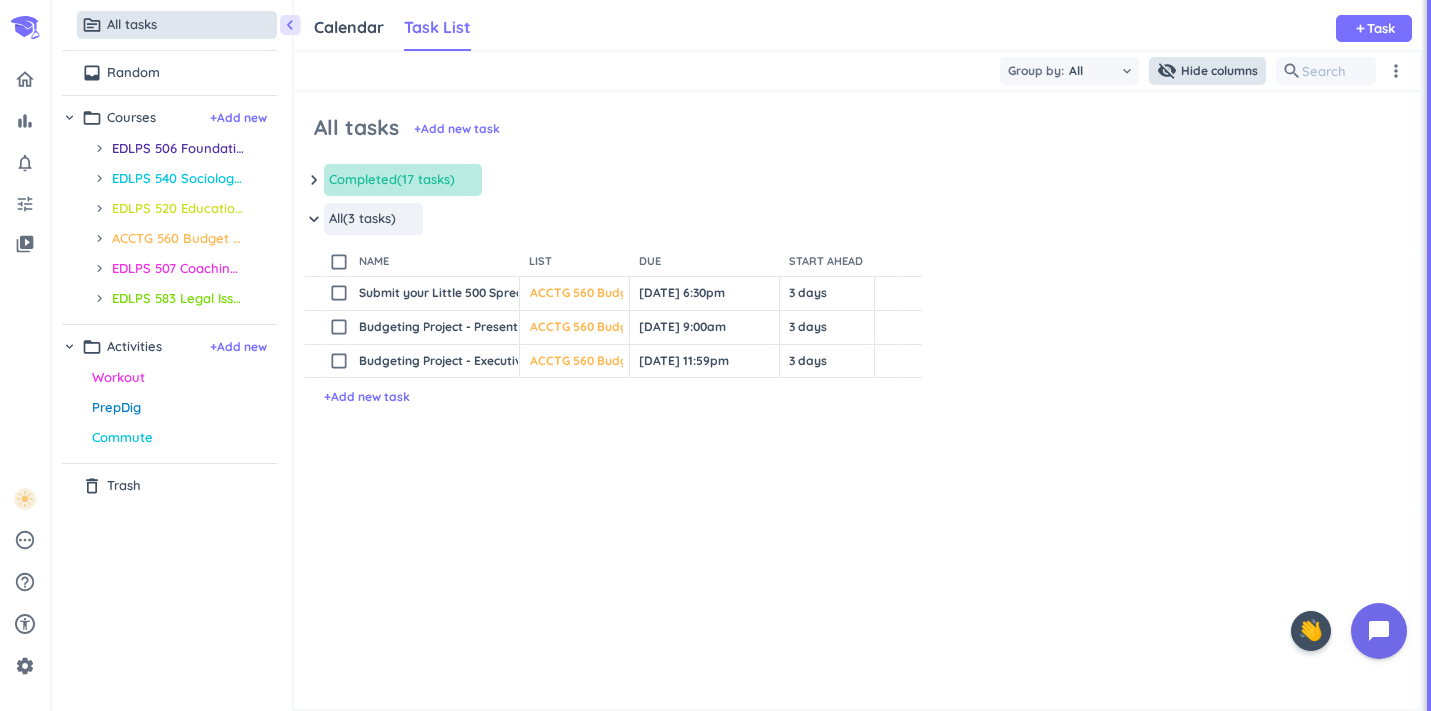 click on "visibility_off   Hide columns" at bounding box center [1207, 71] 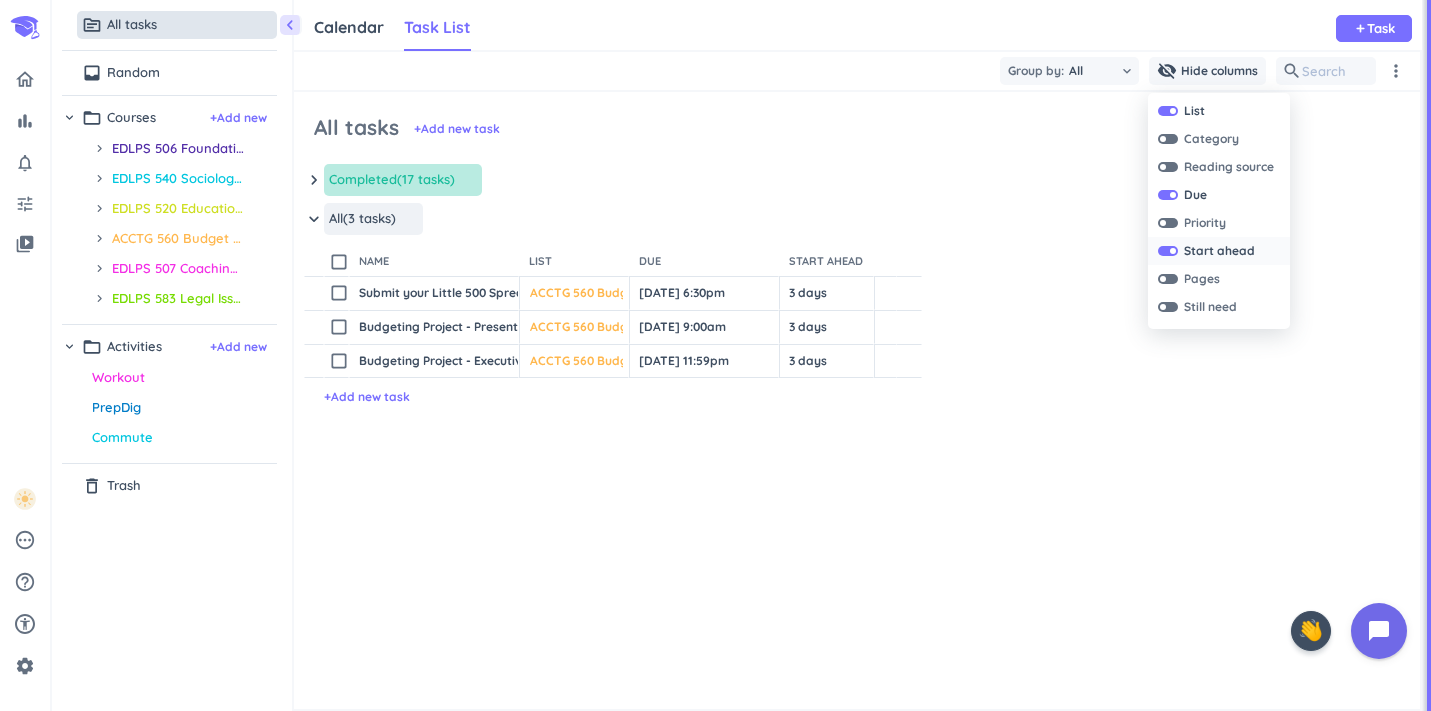 click at bounding box center [1173, 251] 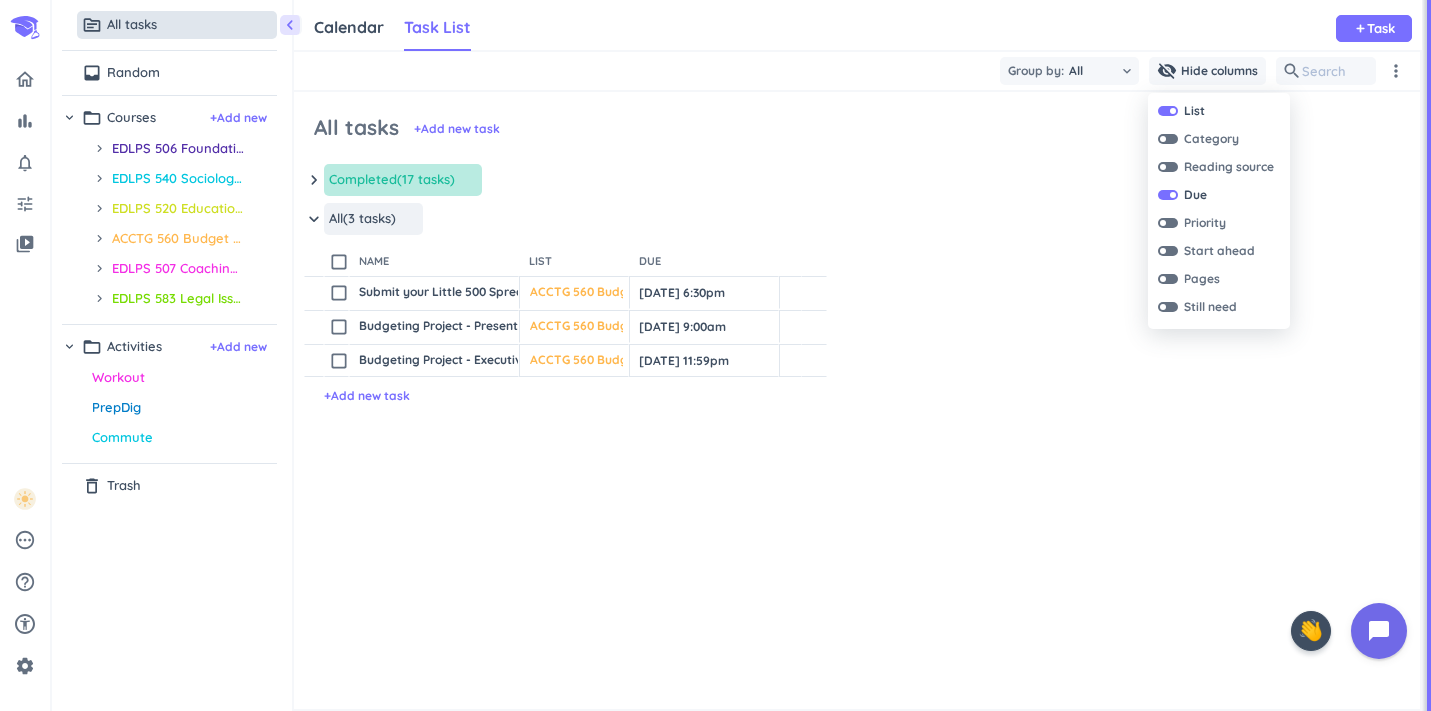 click at bounding box center [715, 355] 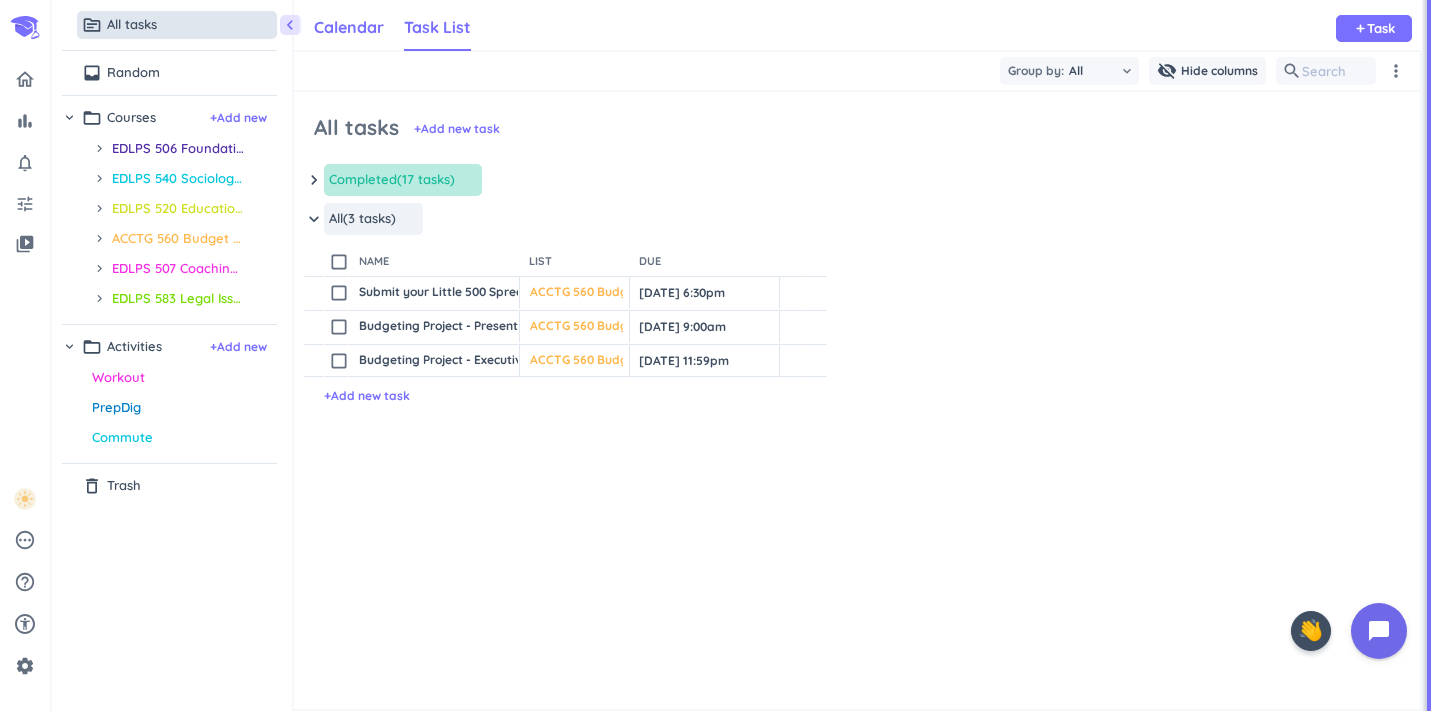 click on "Calendar" at bounding box center (349, 27) 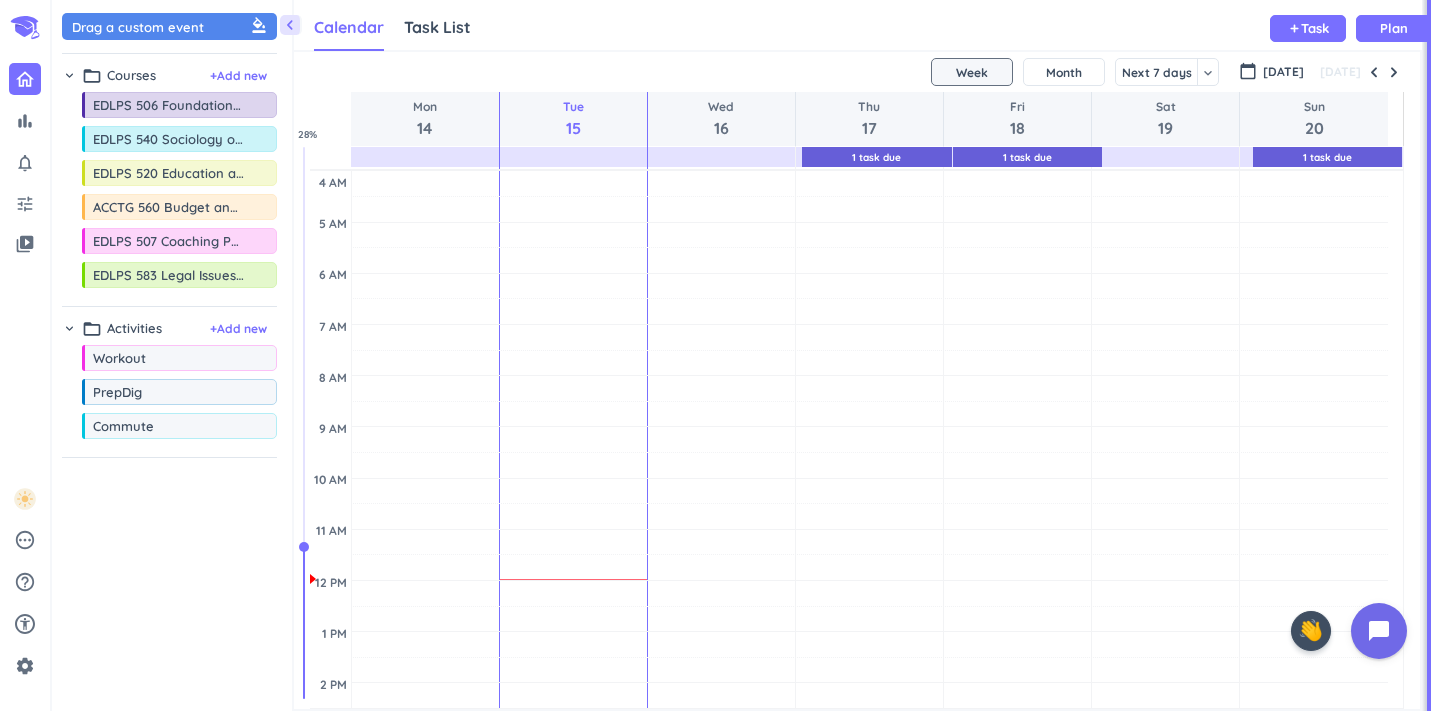 scroll, scrollTop: 35, scrollLeft: 1113, axis: both 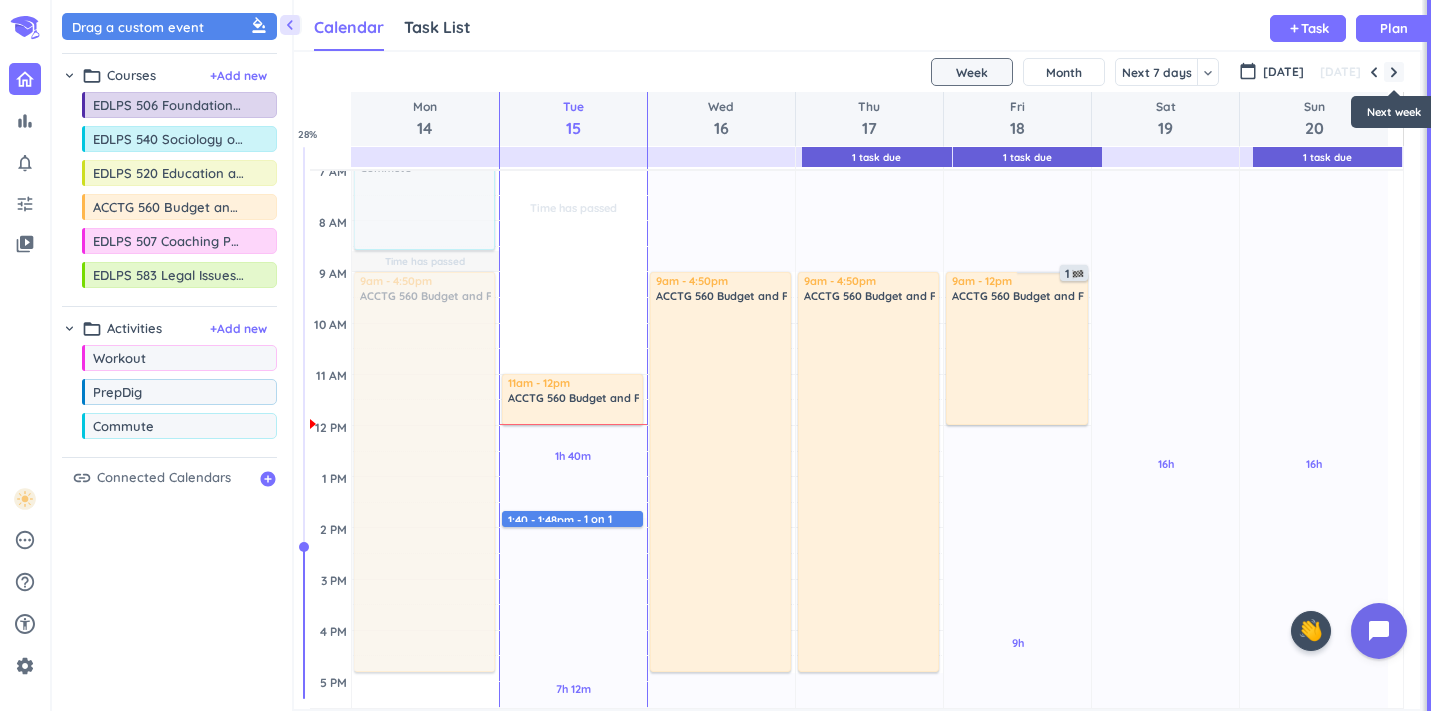 click at bounding box center [1394, 72] 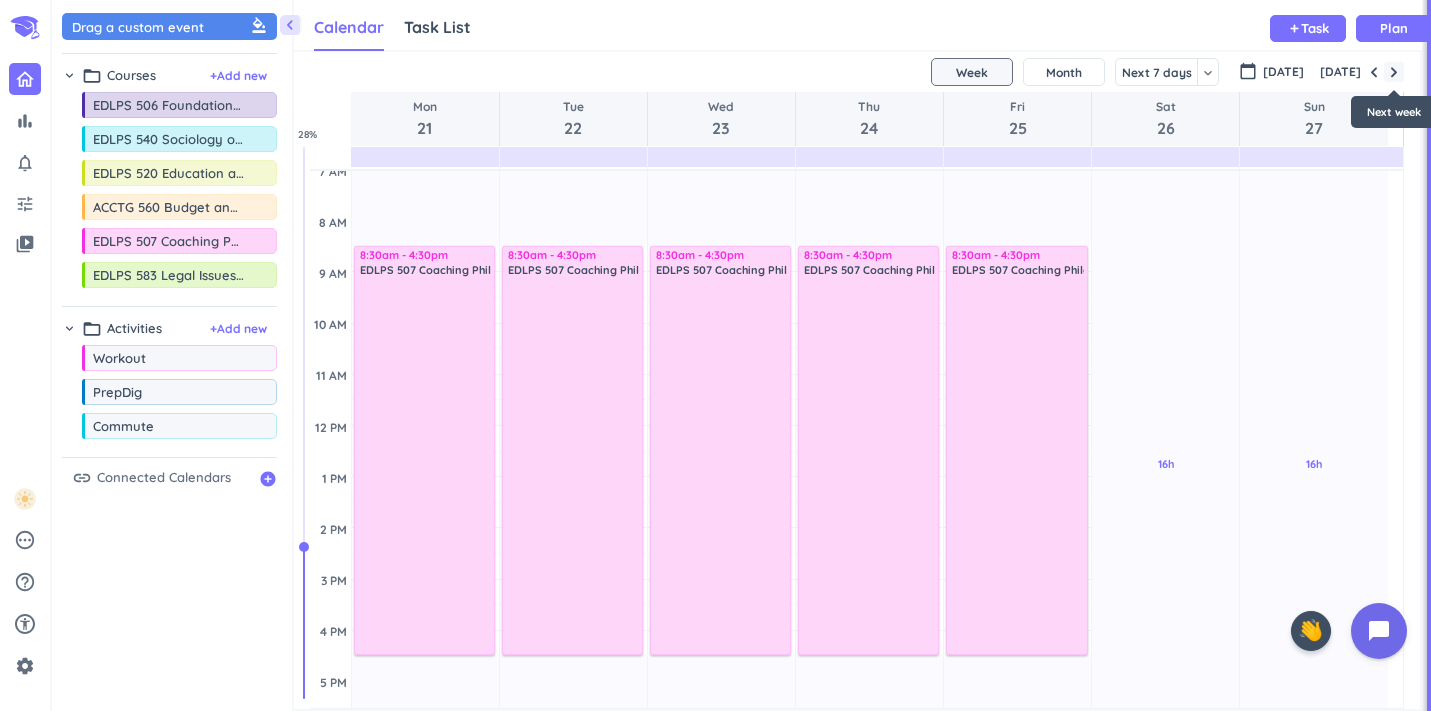 click at bounding box center [1394, 72] 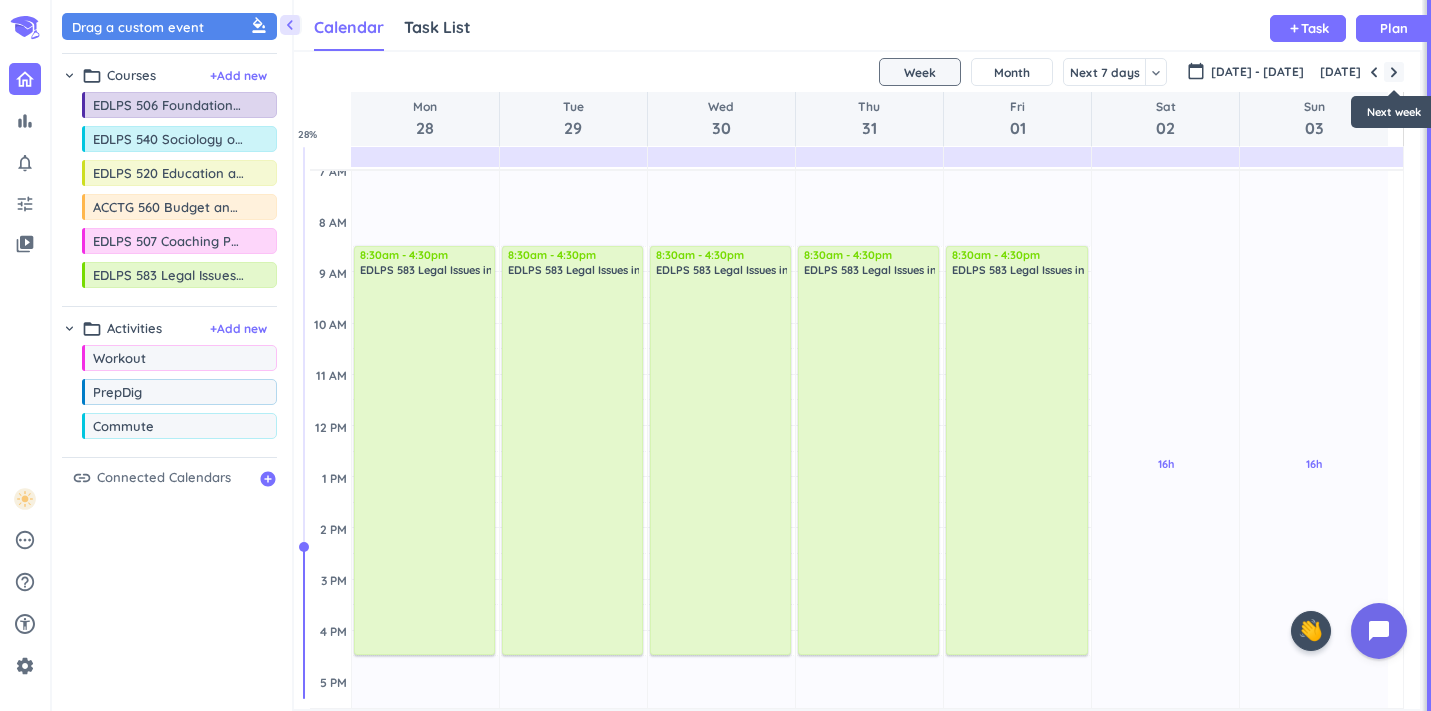 click at bounding box center [1394, 72] 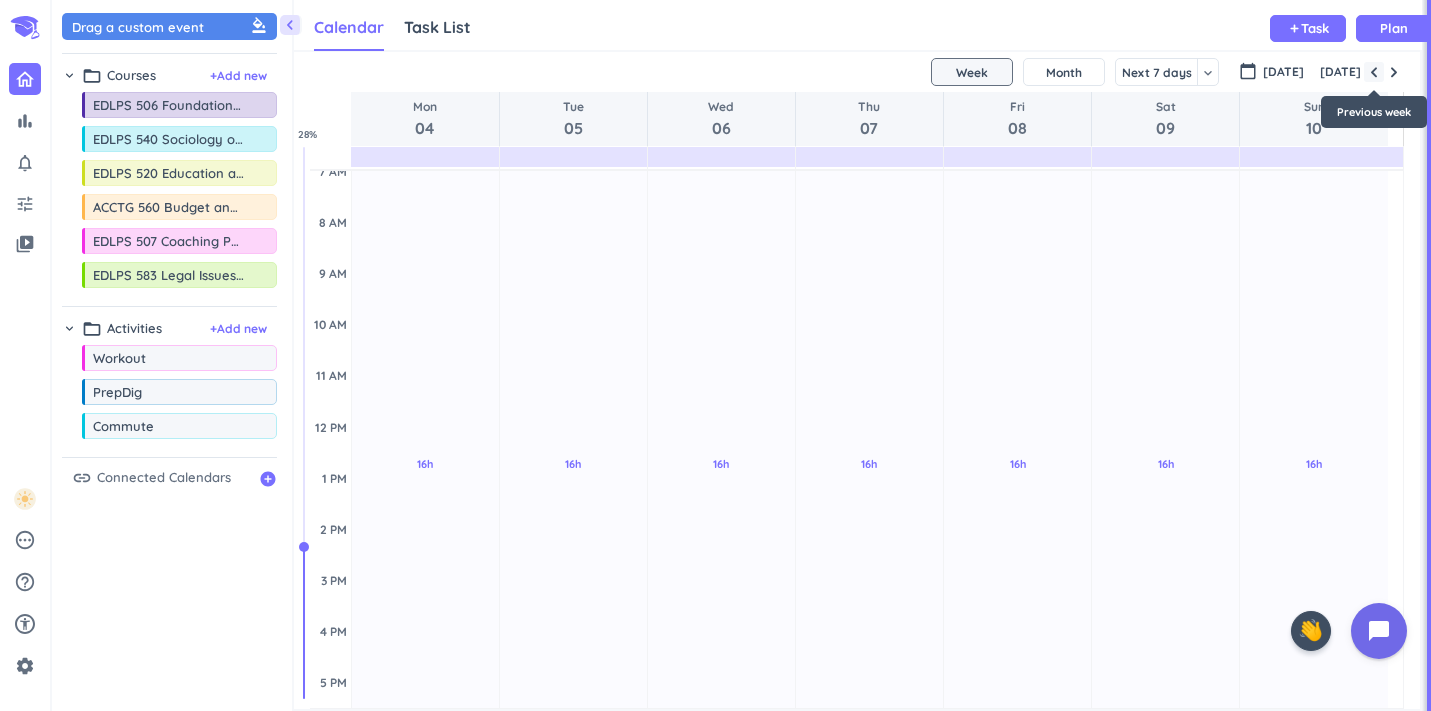 click at bounding box center (1374, 72) 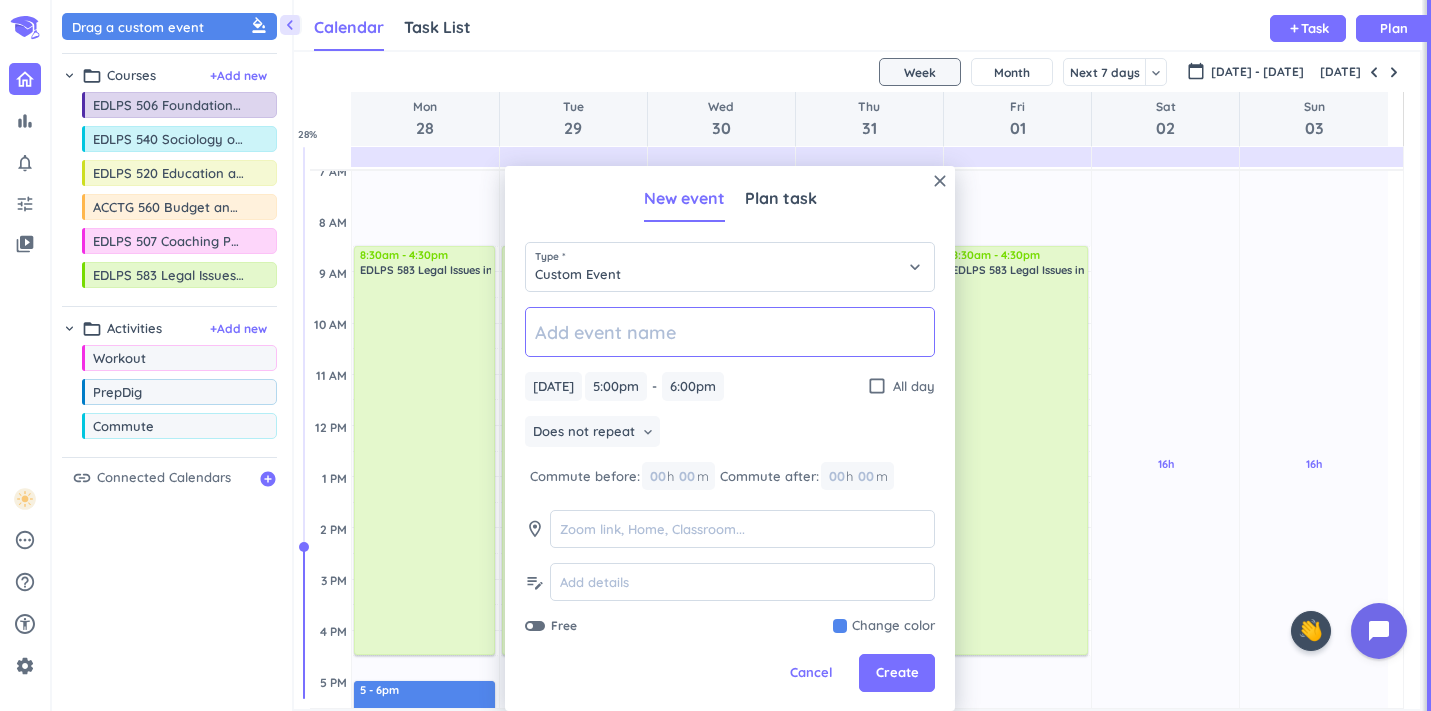 type on "A" 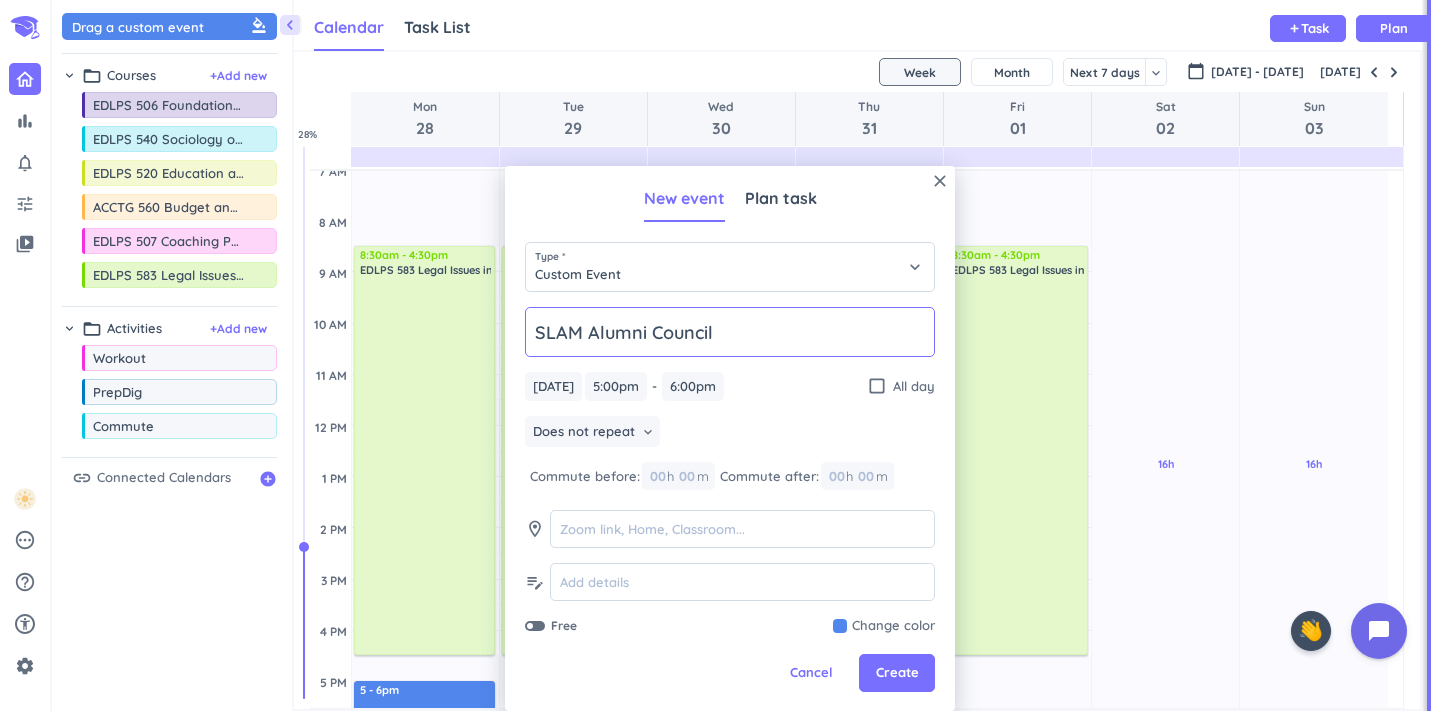 type on "SLAM Alumni Council" 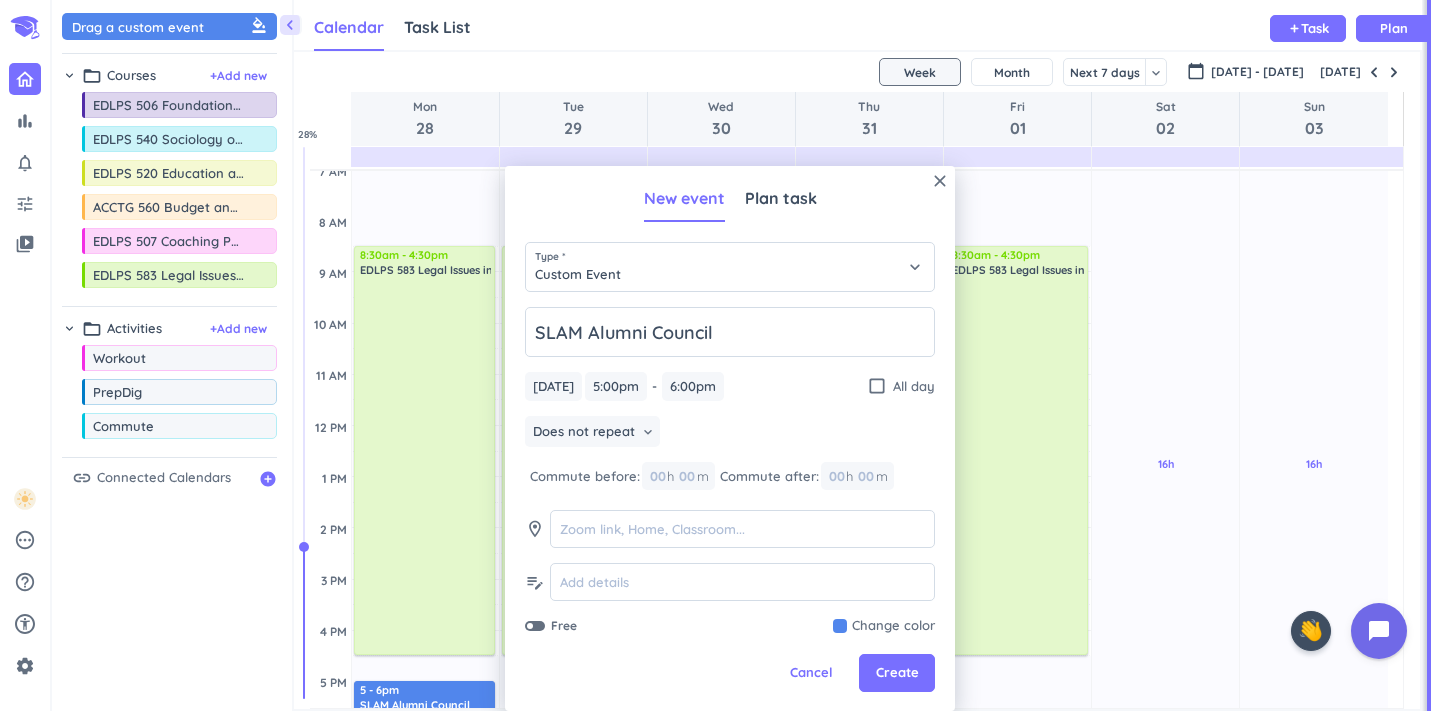 click at bounding box center [884, 626] 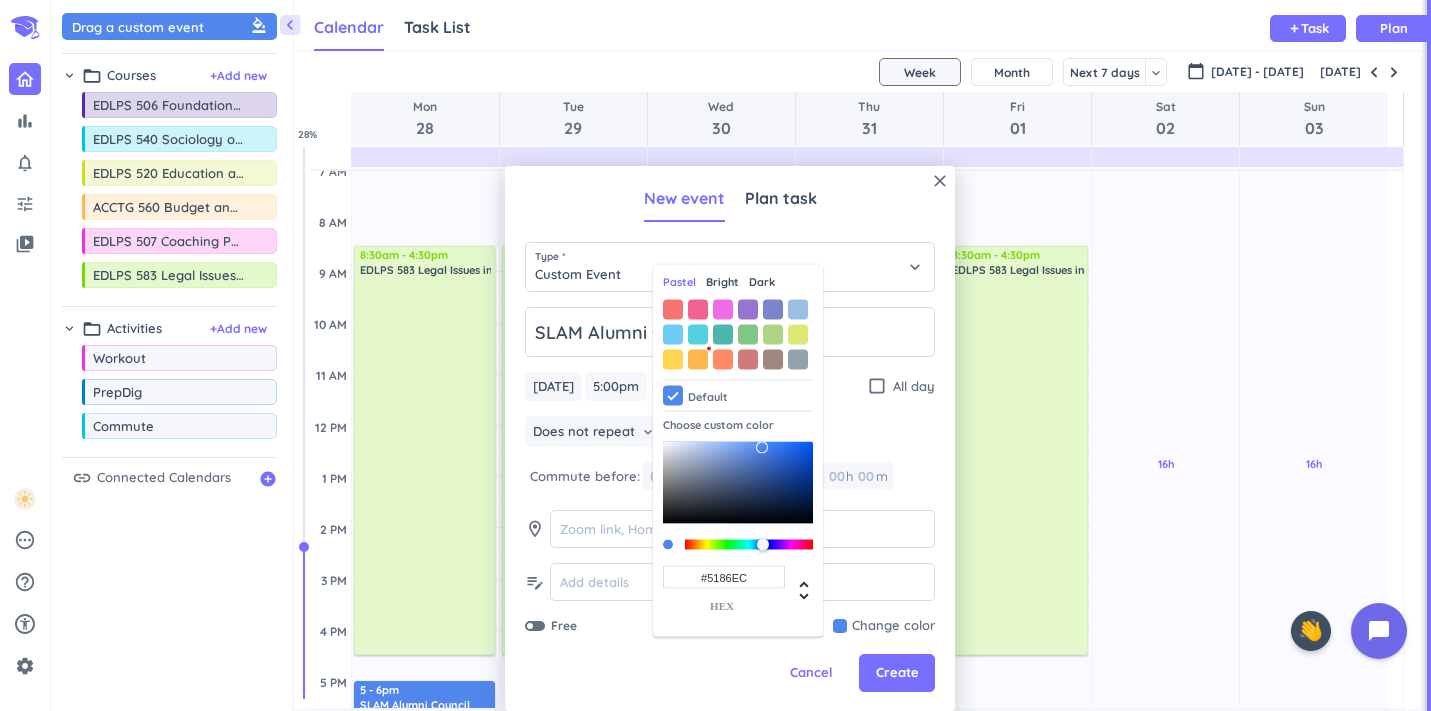 click on "Bright" at bounding box center (722, 282) 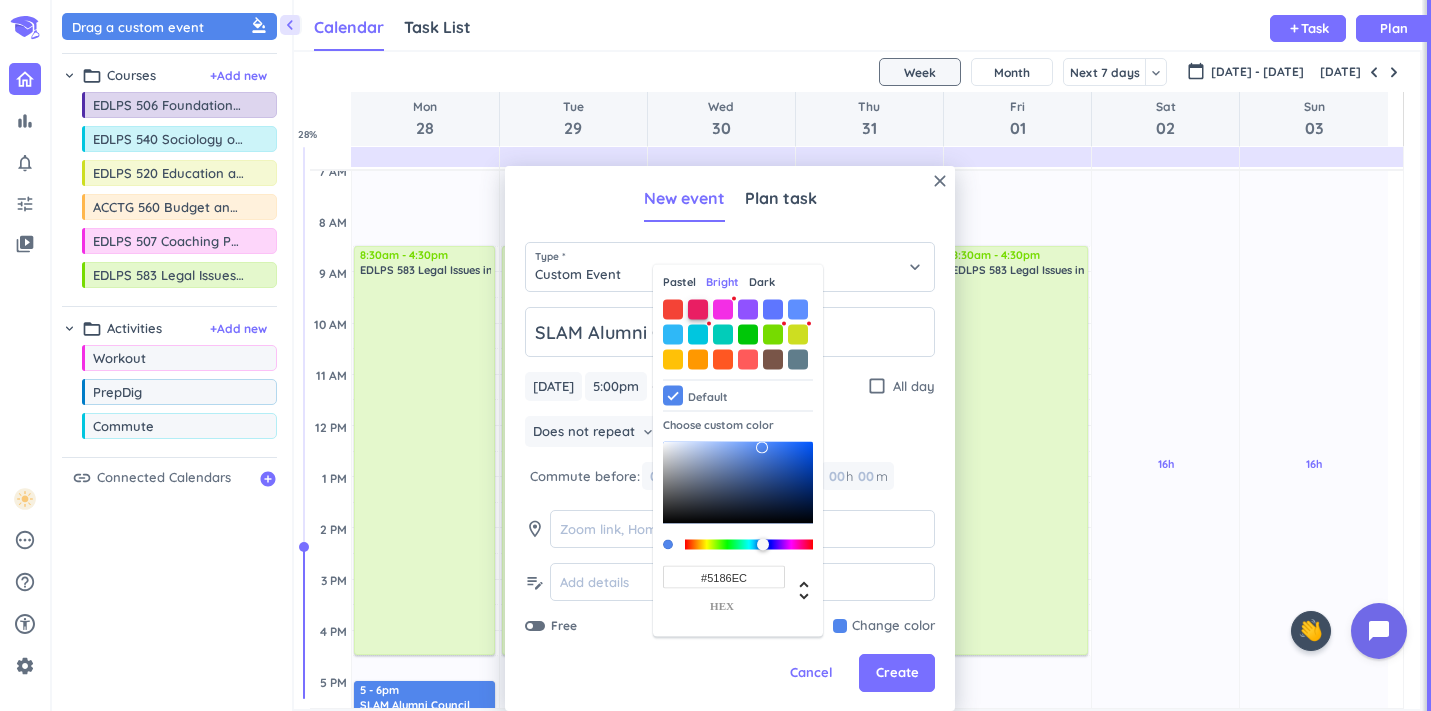click at bounding box center [698, 309] 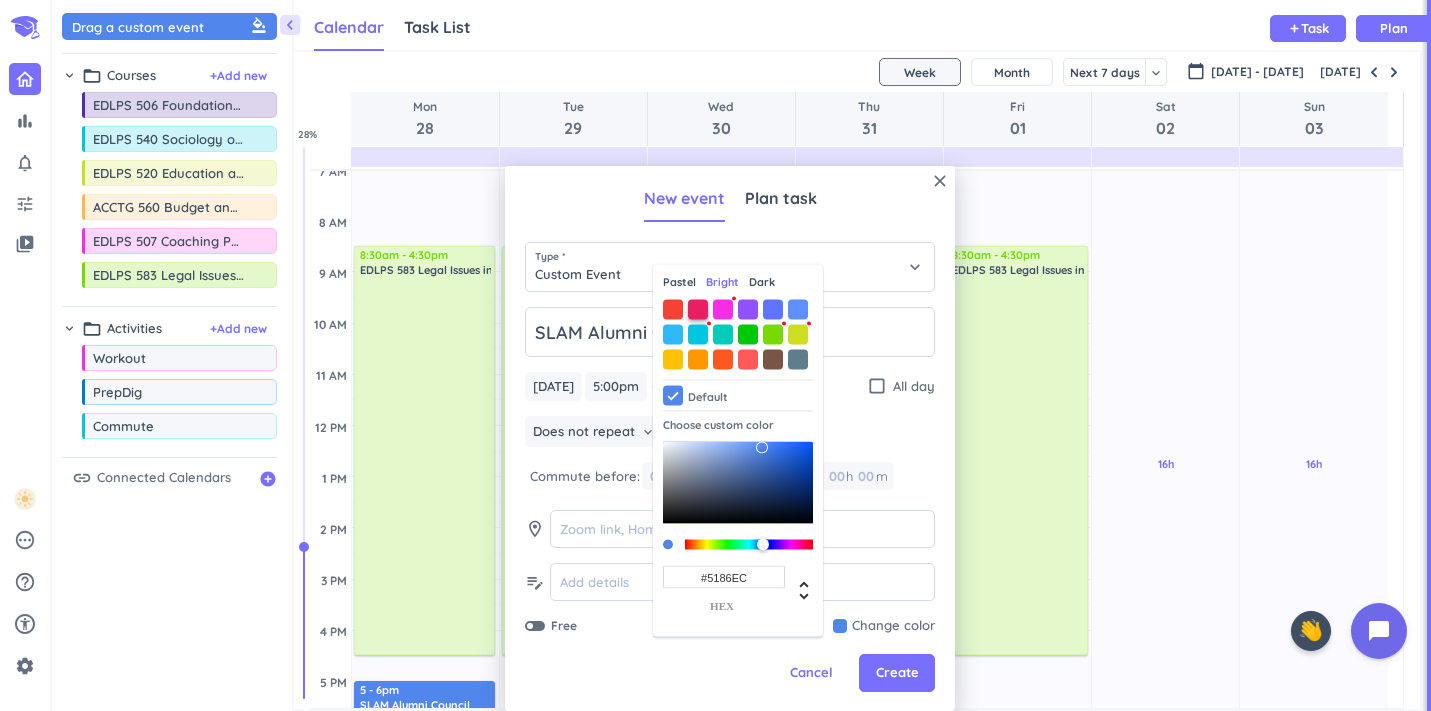 type on "#E91E63" 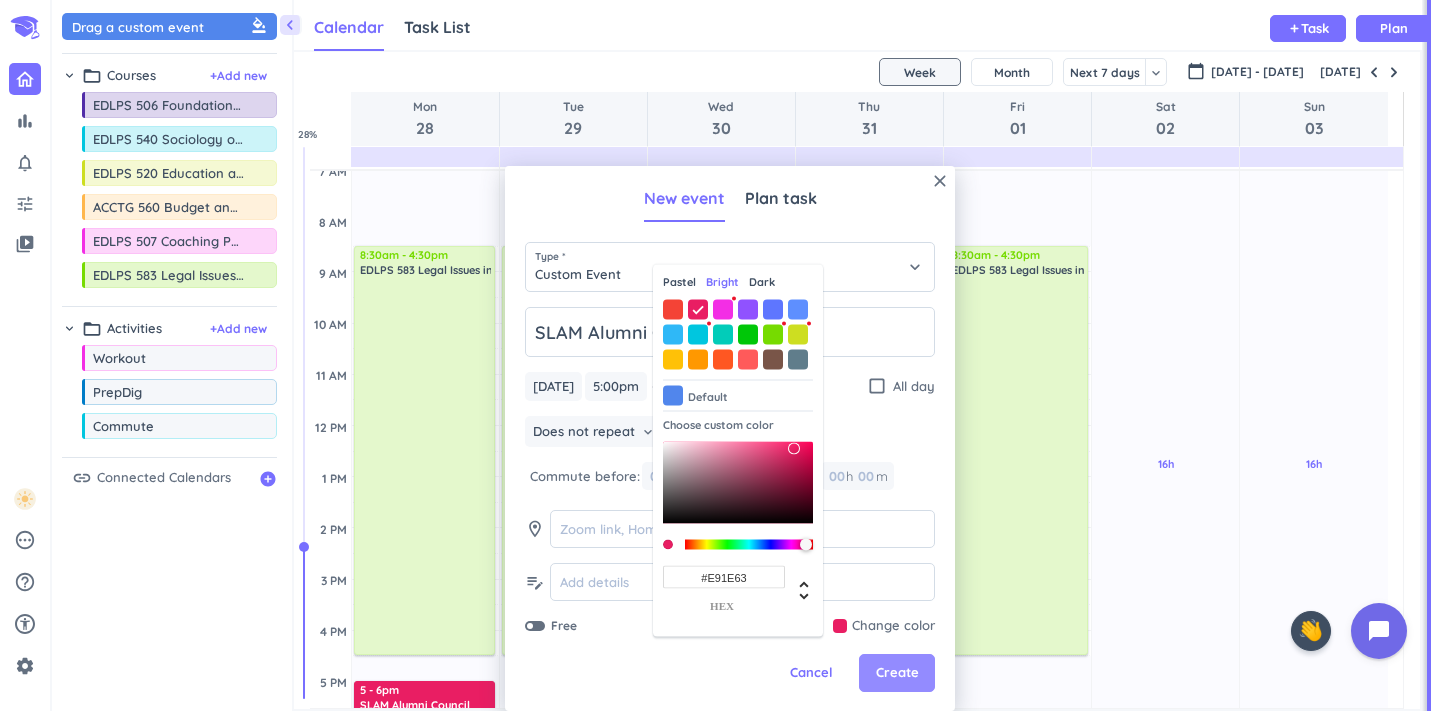 click on "Create" at bounding box center [897, 673] 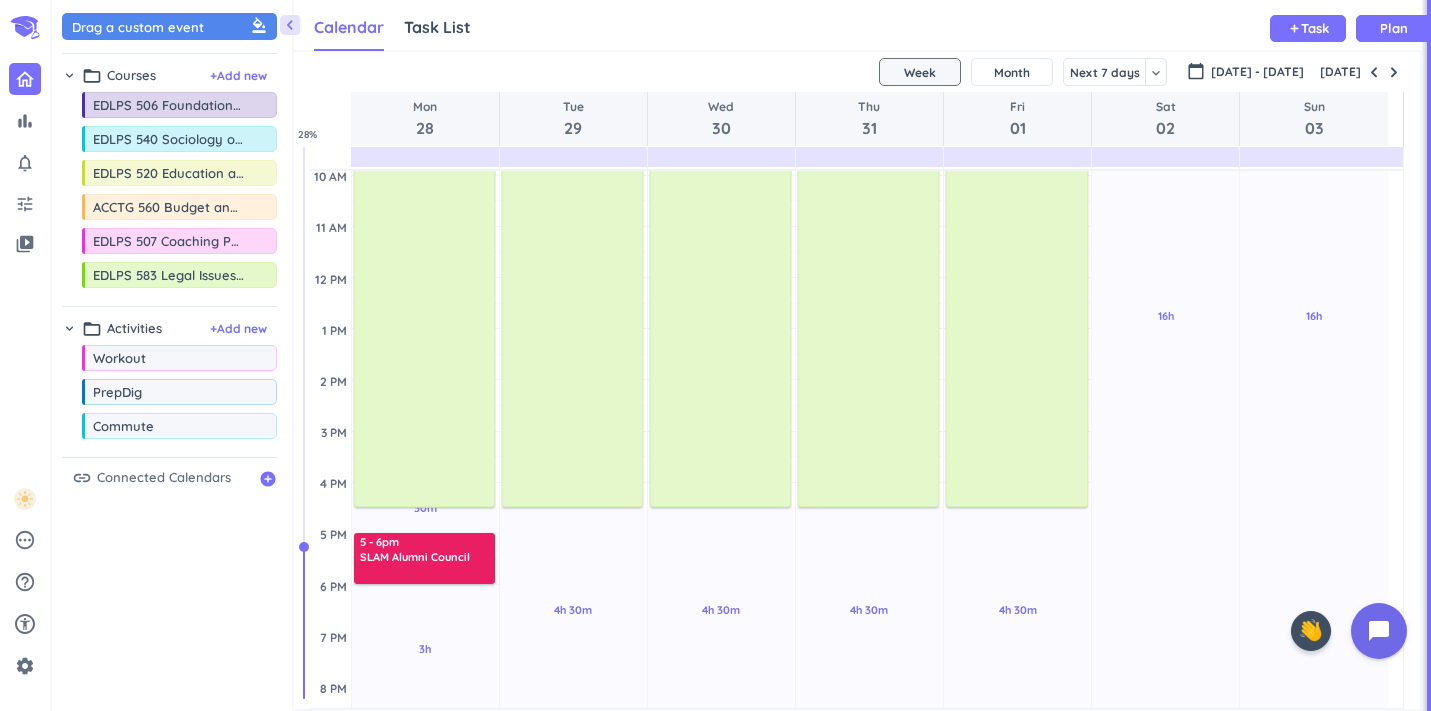 scroll, scrollTop: 312, scrollLeft: 0, axis: vertical 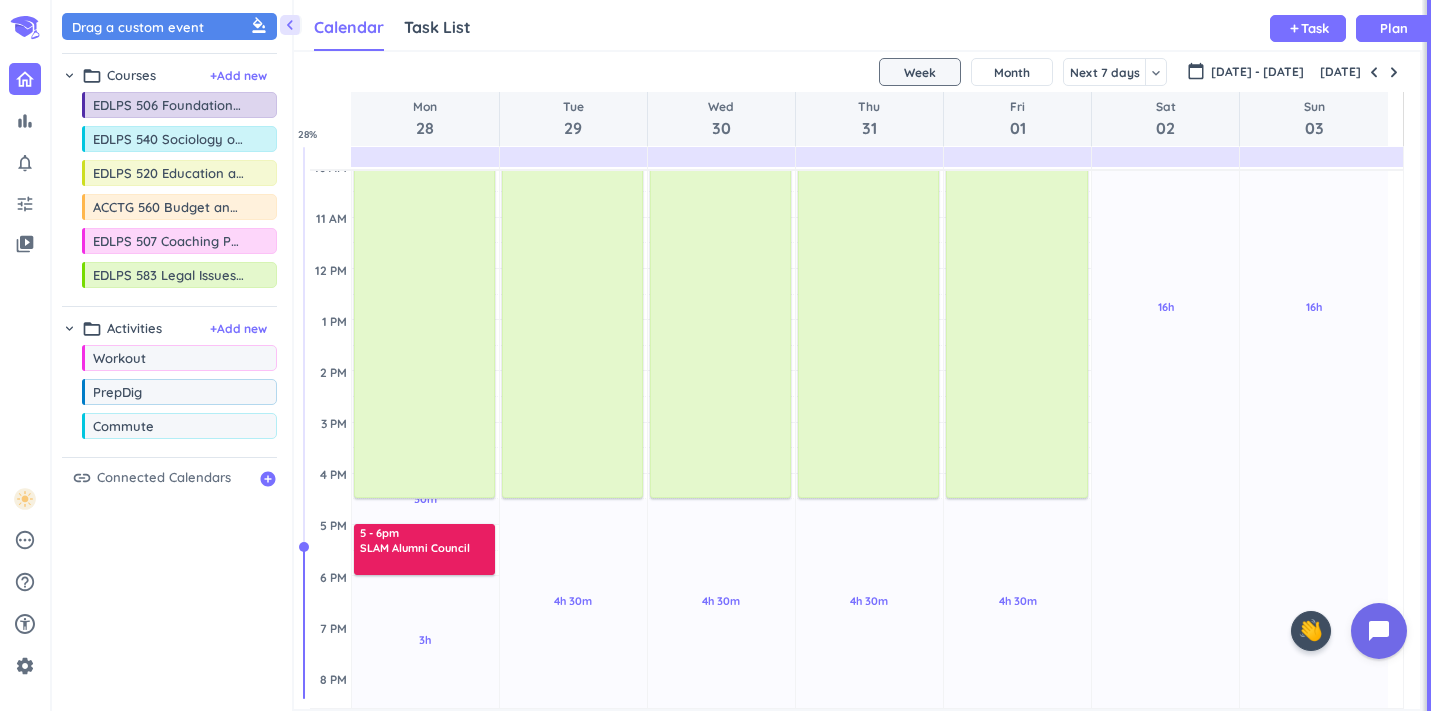 click on "Drag a custom event format_color_fill chevron_right folder_open Courses   +  Add new drag_indicator EDLPS 506 Foundations of Leadership more_horiz drag_indicator EDLPS 540 Sociology of Education more_horiz drag_indicator EDLPS 520 Education as a Moral Endeavor more_horiz drag_indicator ACCTG 560 Budget and Financial Reporting more_horiz drag_indicator EDLPS 507 Coaching Philosophy & Pedagogy more_horiz drag_indicator EDLPS 583 Legal Issues in Higher Education more_horiz chevron_right folder_open Activities   +  Add new drag_indicator Workout more_horiz drag_indicator PrepDig more_horiz drag_indicator Commute more_horiz link Connected Calendars add_circle" at bounding box center [172, 360] 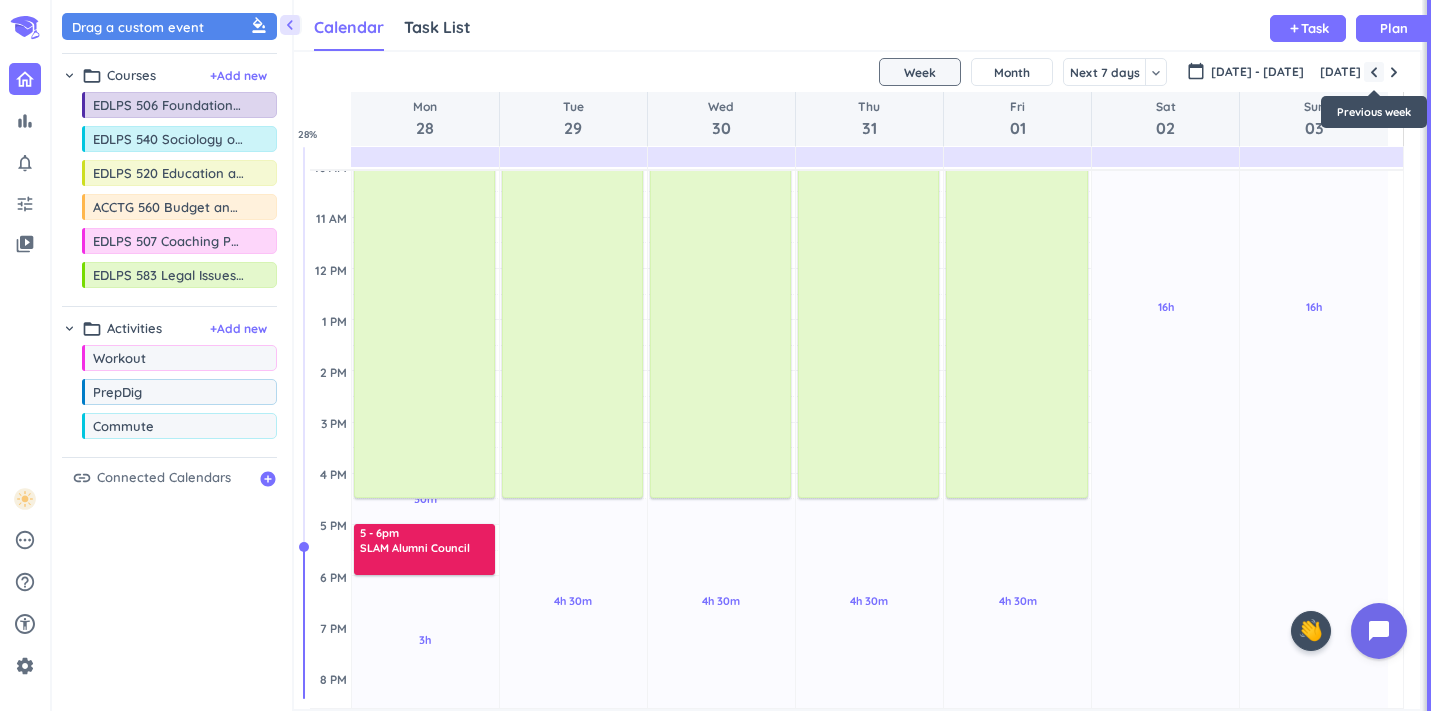 click at bounding box center [1374, 72] 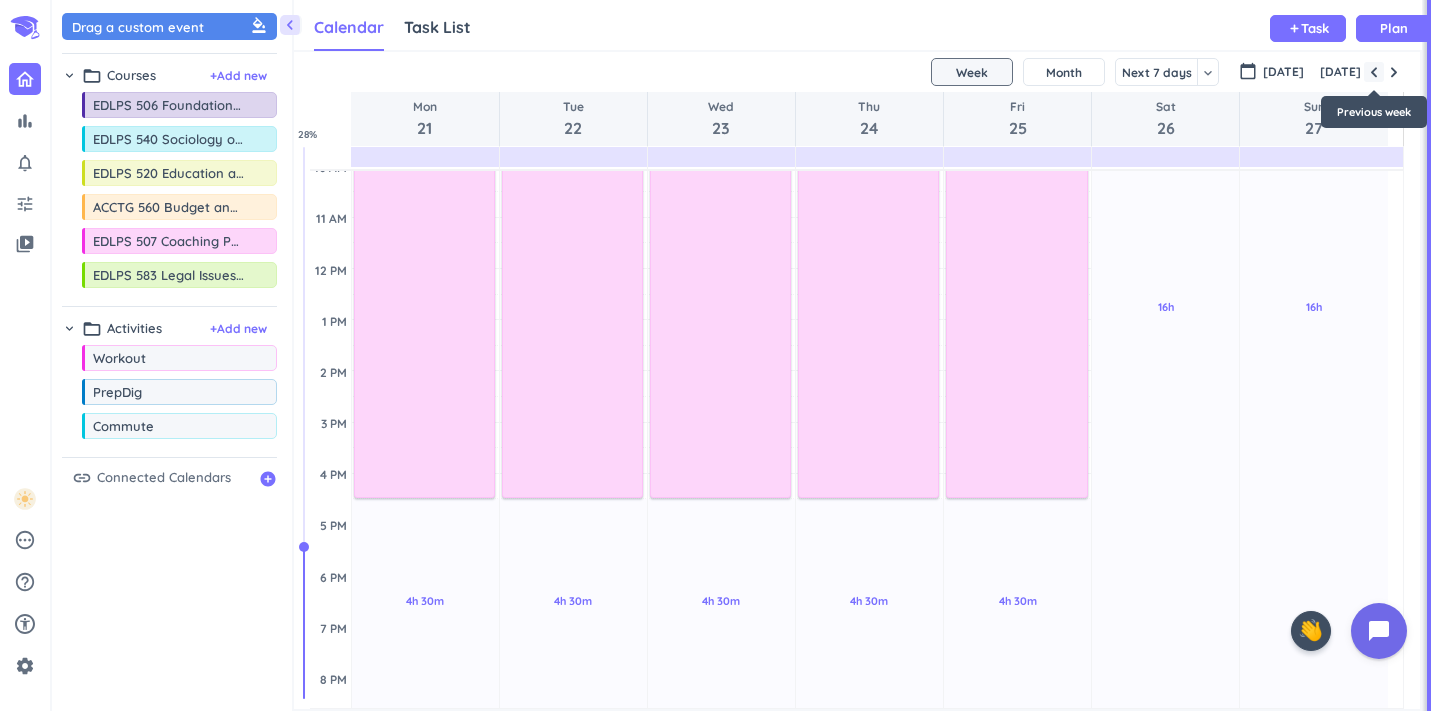 scroll, scrollTop: 155, scrollLeft: 0, axis: vertical 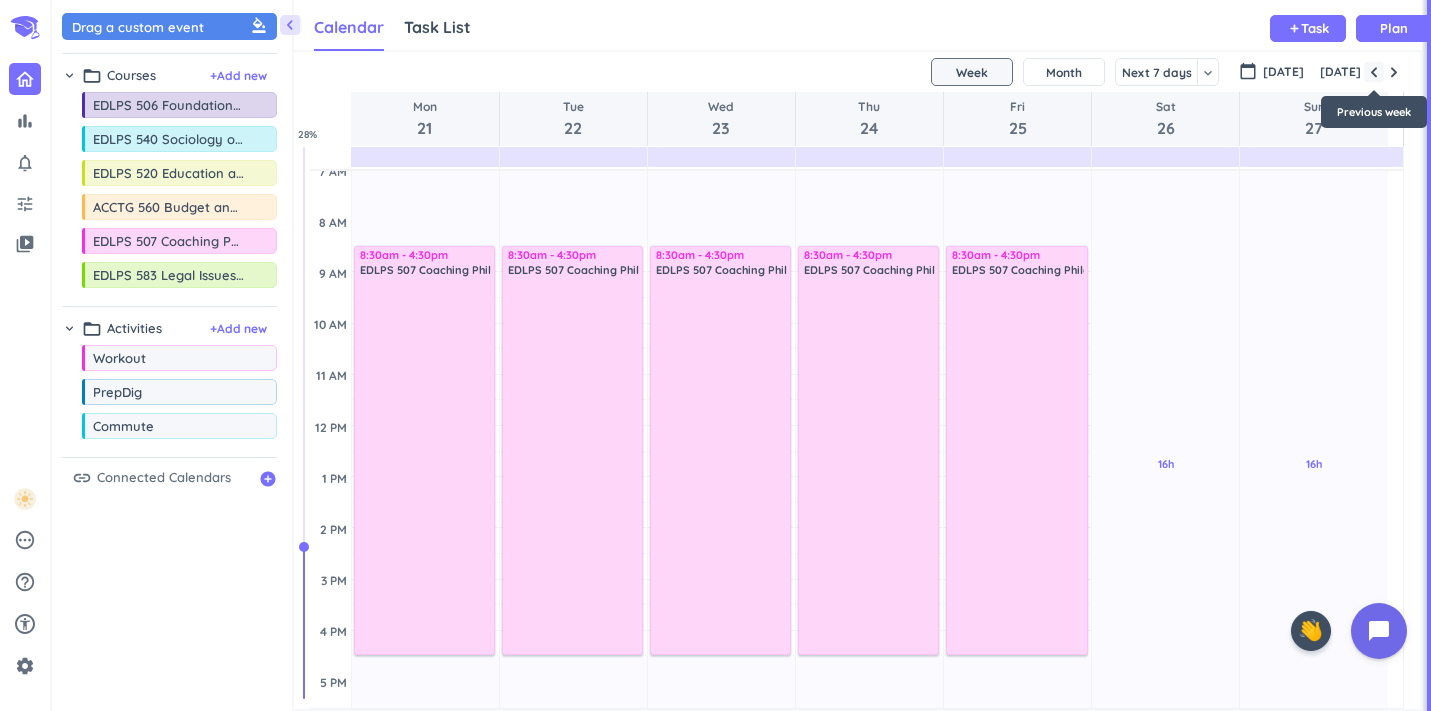 click at bounding box center [1374, 72] 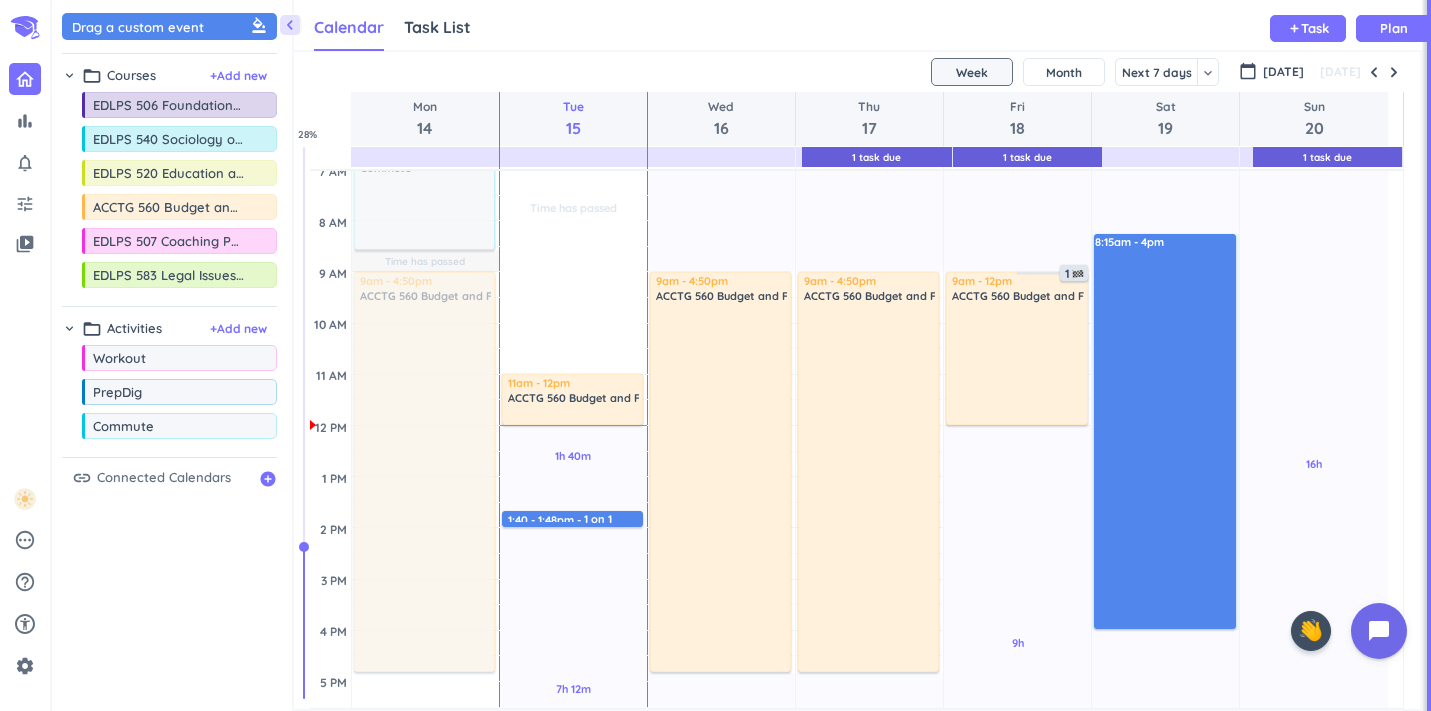 drag, startPoint x: 1109, startPoint y: 234, endPoint x: 1193, endPoint y: 629, distance: 403.8329 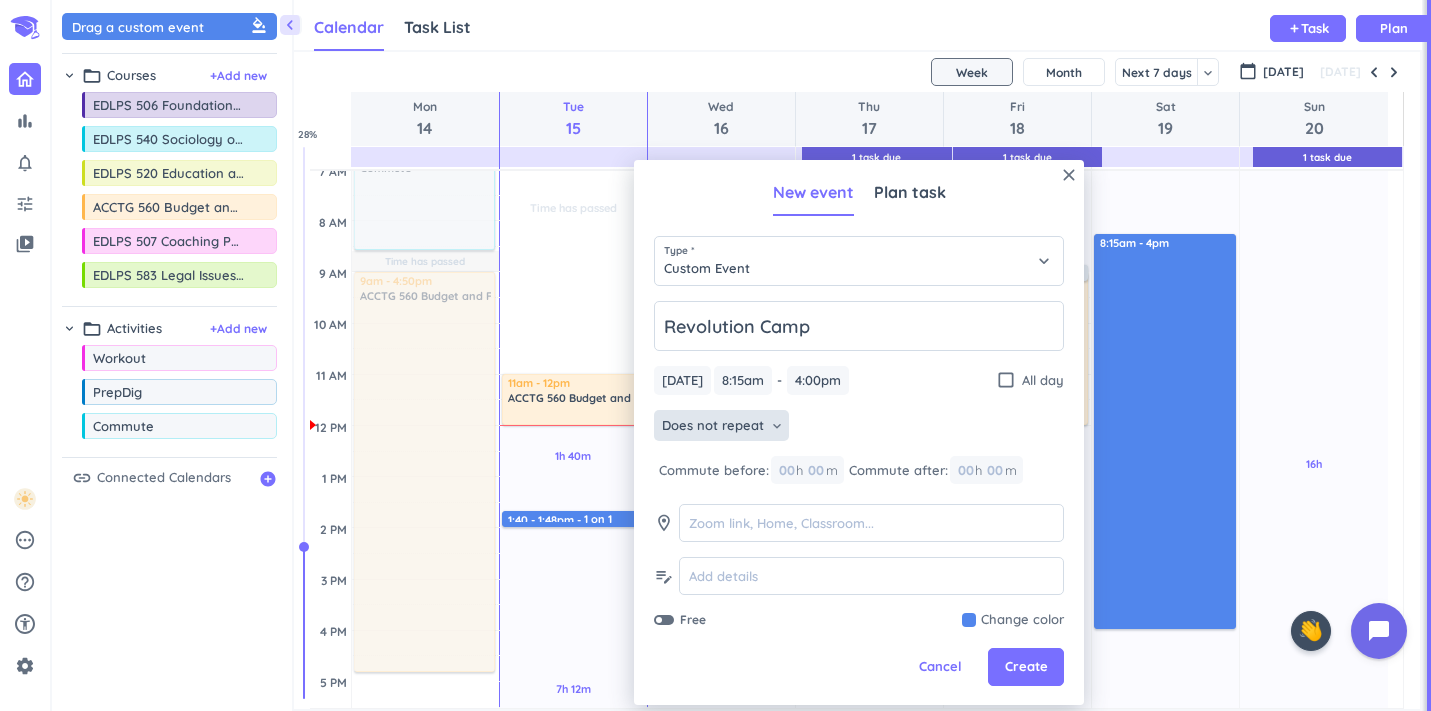 type on "Revolution Camp" 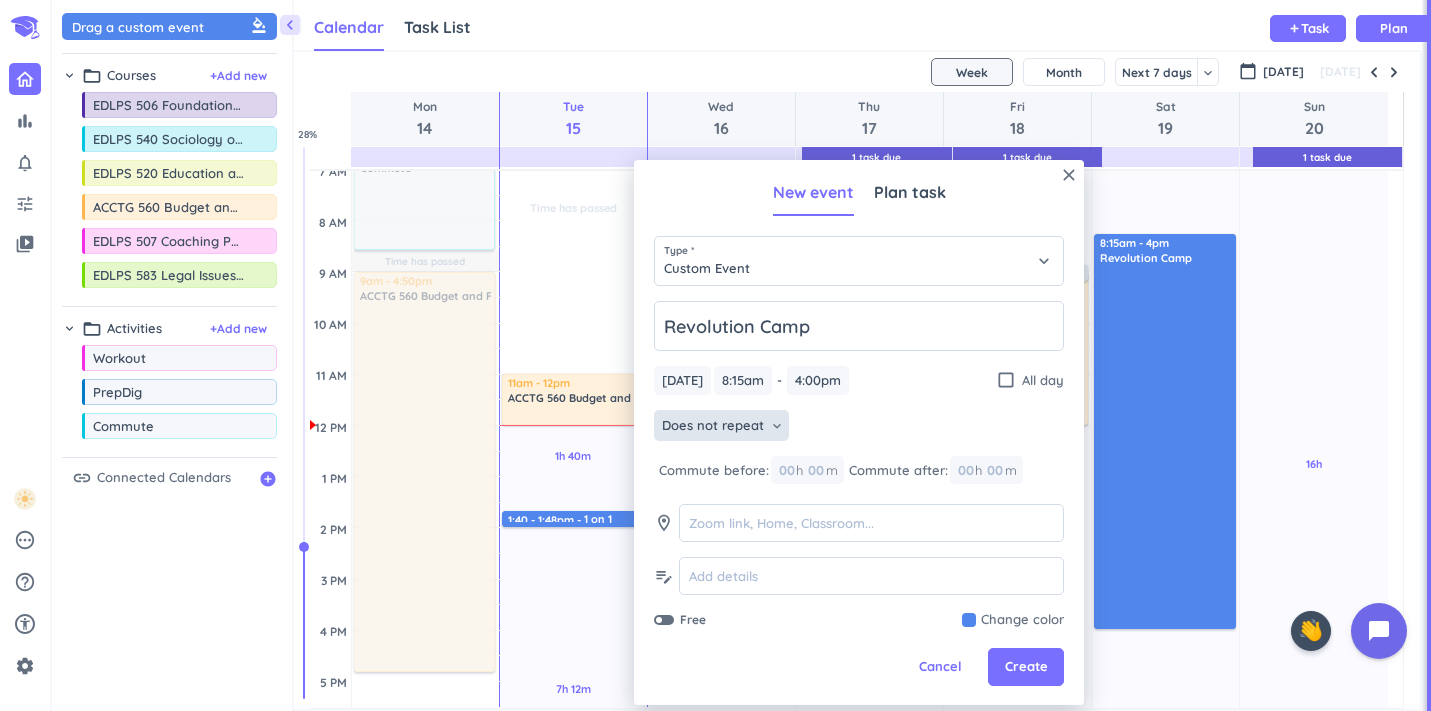 click on "Does not repeat keyboard_arrow_down" at bounding box center (721, 426) 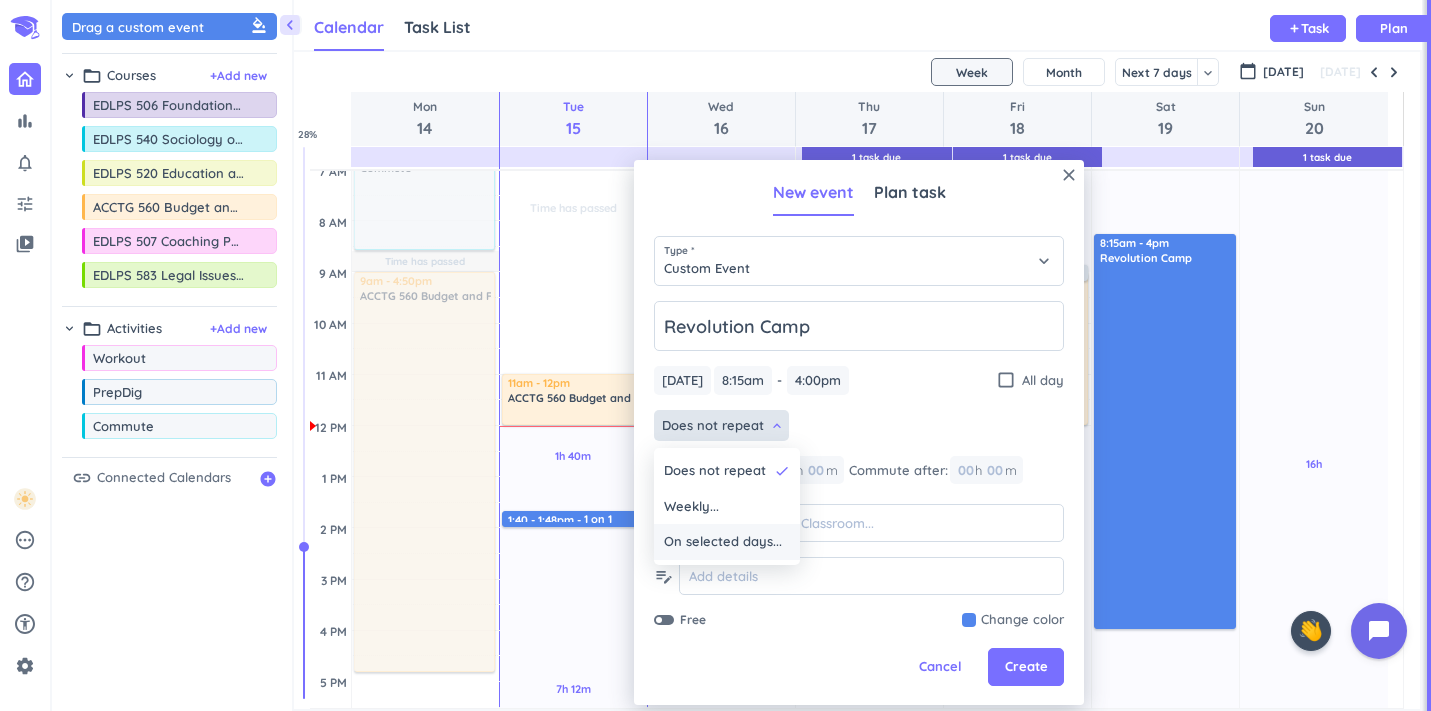click on "On selected days..." at bounding box center [723, 542] 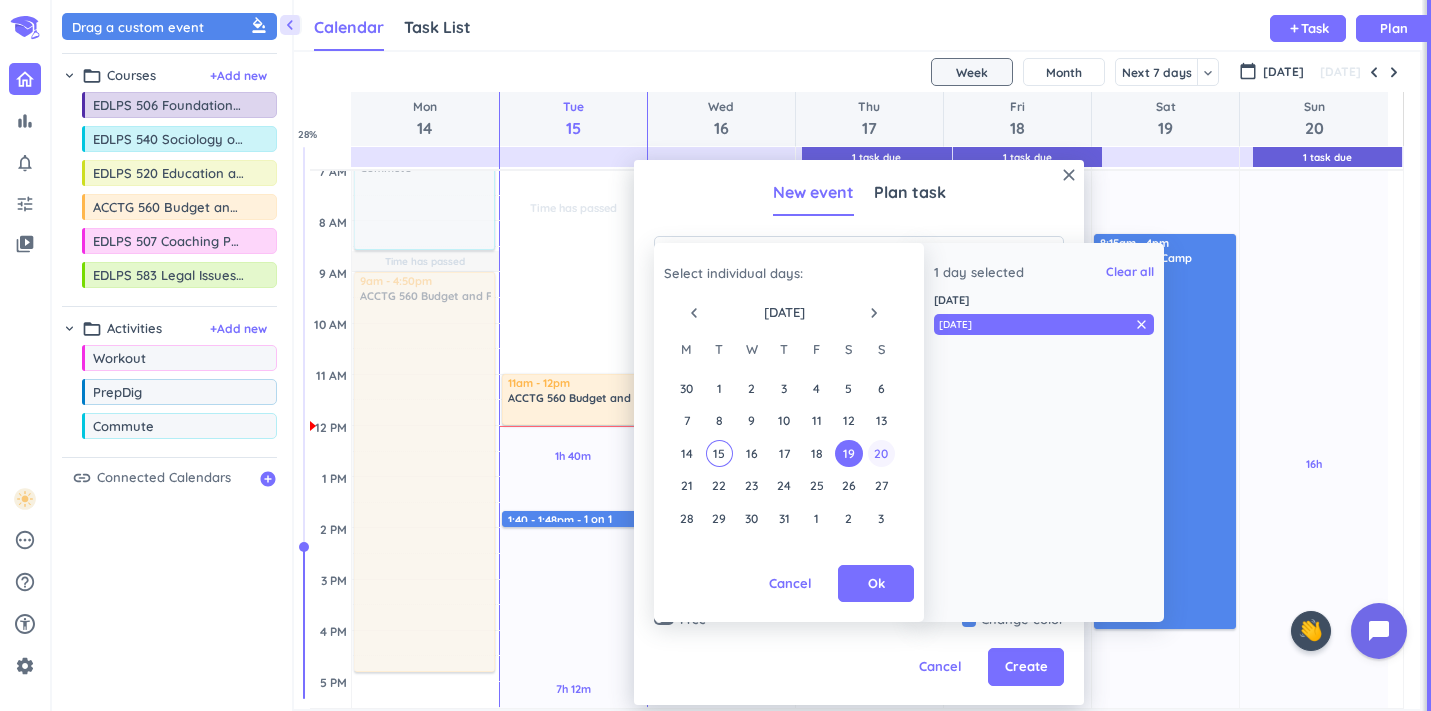 click on "20" at bounding box center [881, 453] 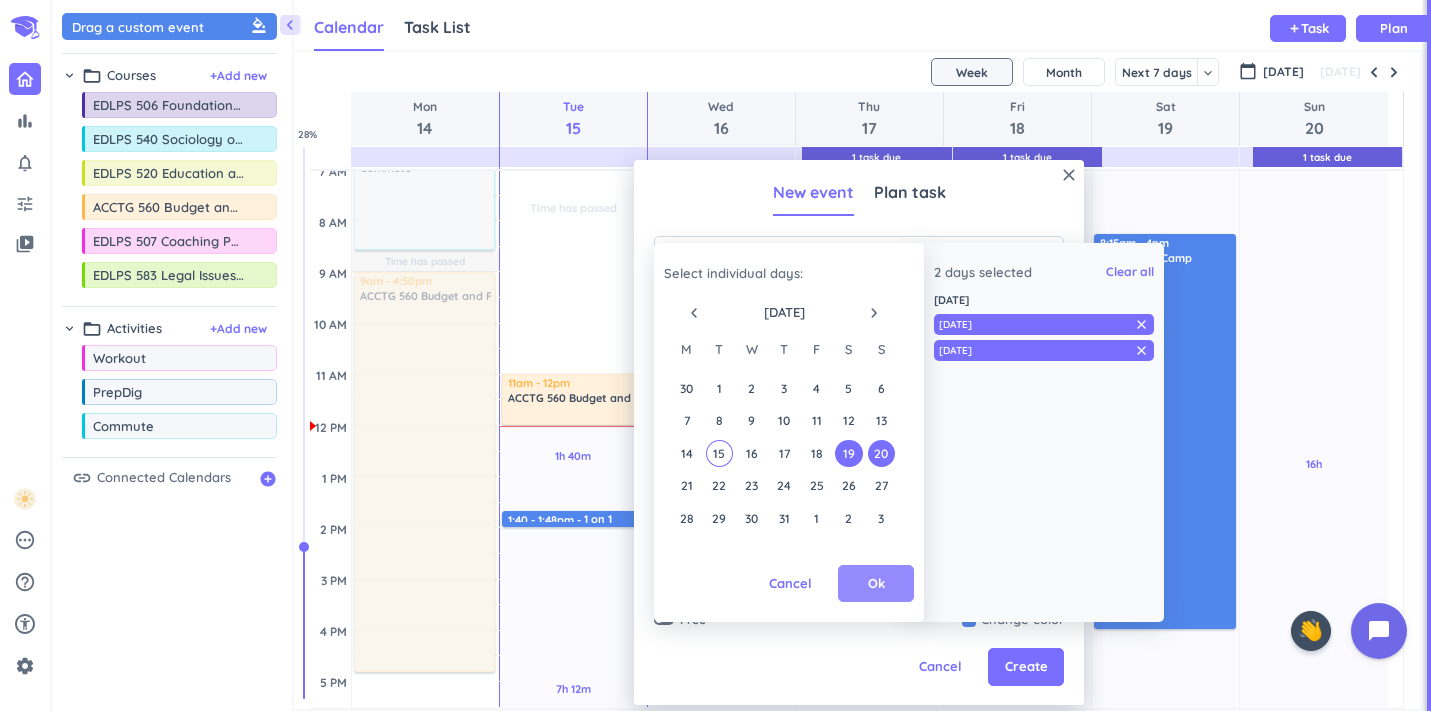 click on "Ok" at bounding box center (876, 584) 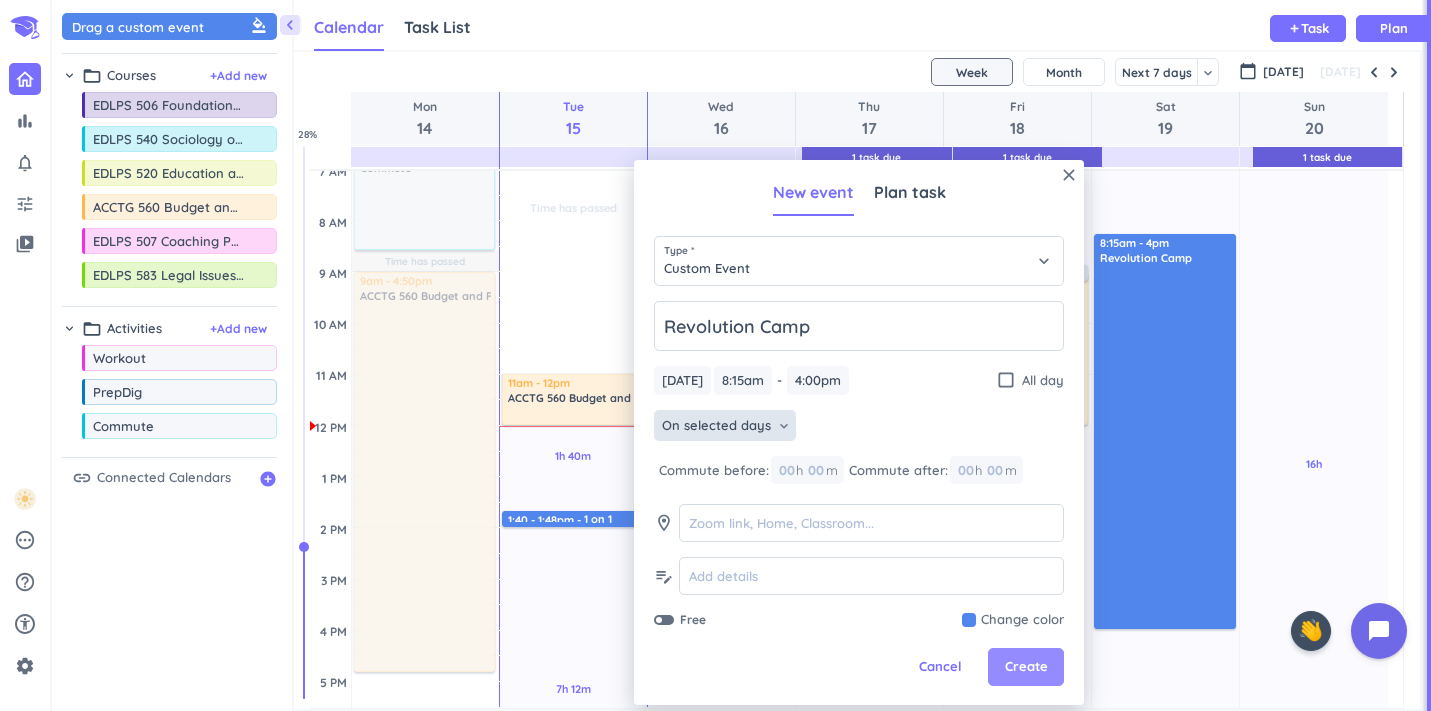 click on "Create" at bounding box center [1026, 667] 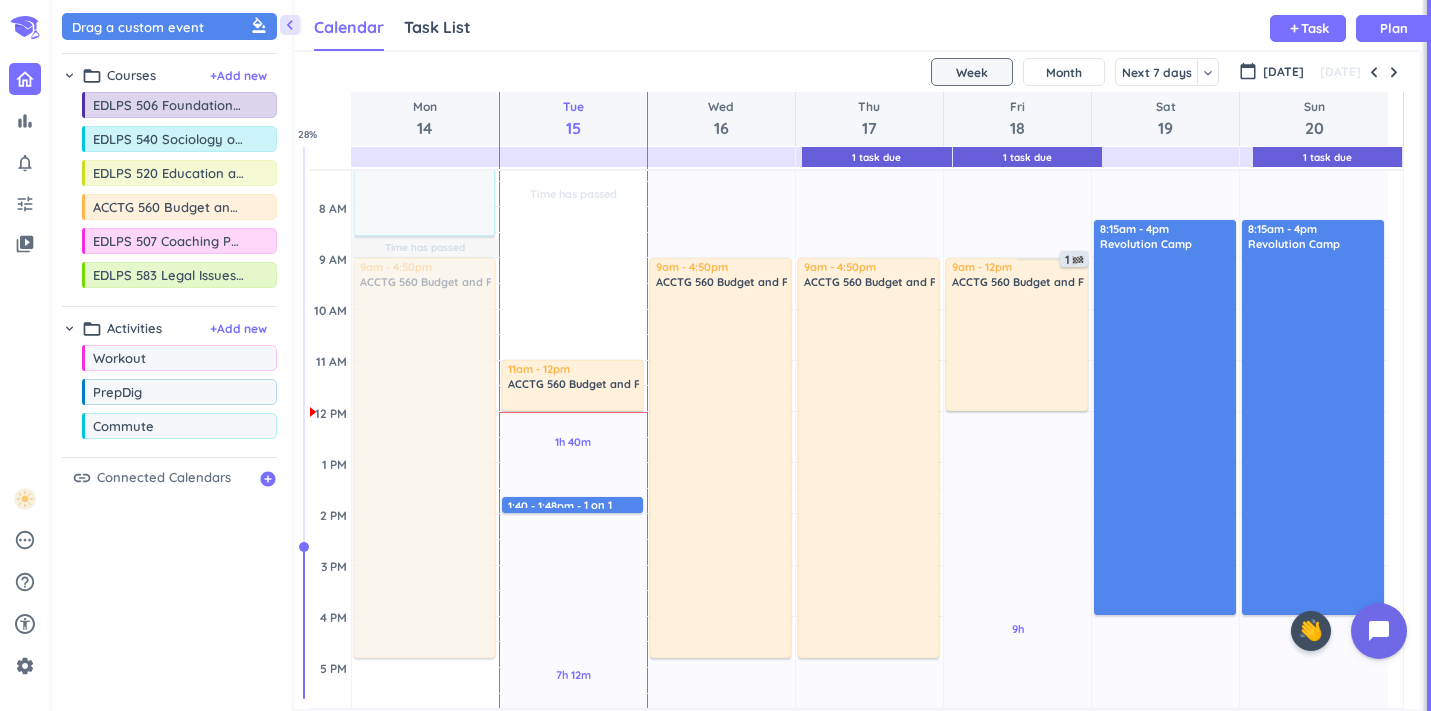 scroll, scrollTop: 160, scrollLeft: 0, axis: vertical 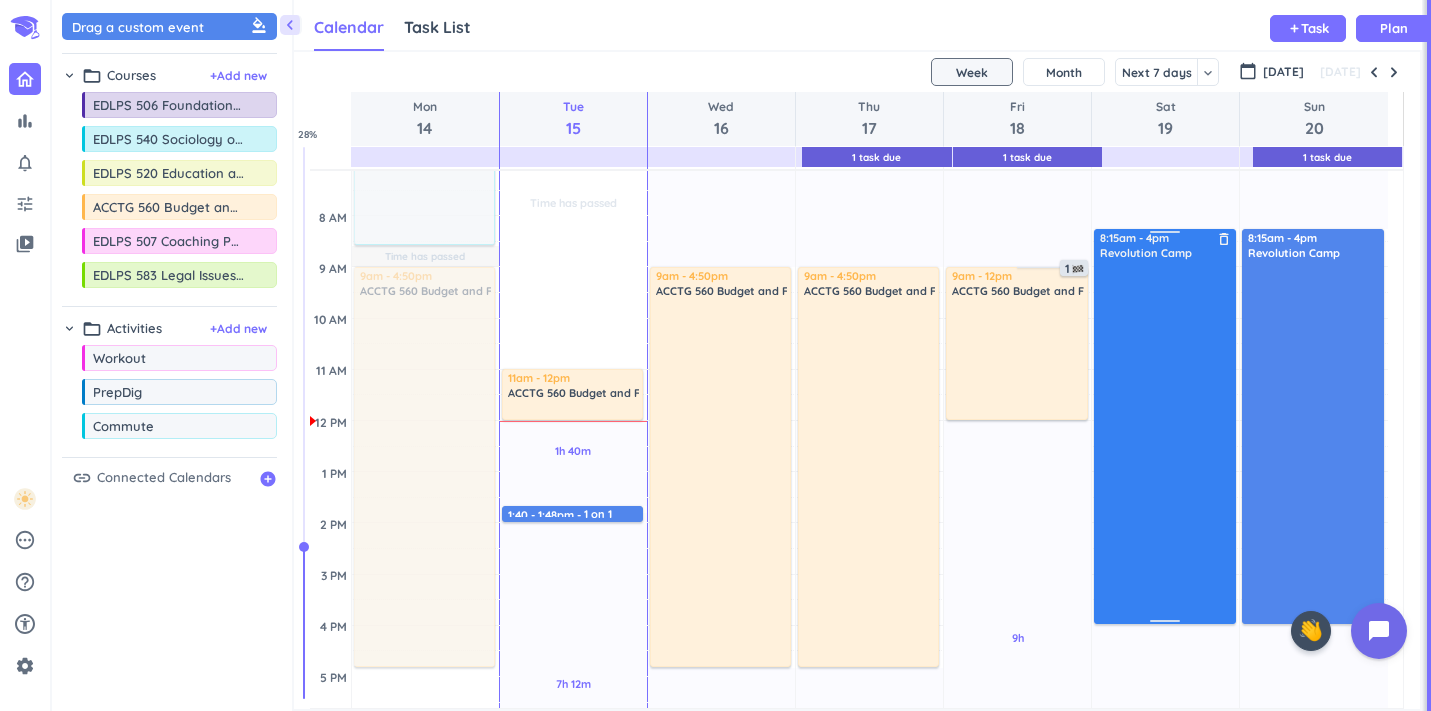 click at bounding box center [1165, 441] 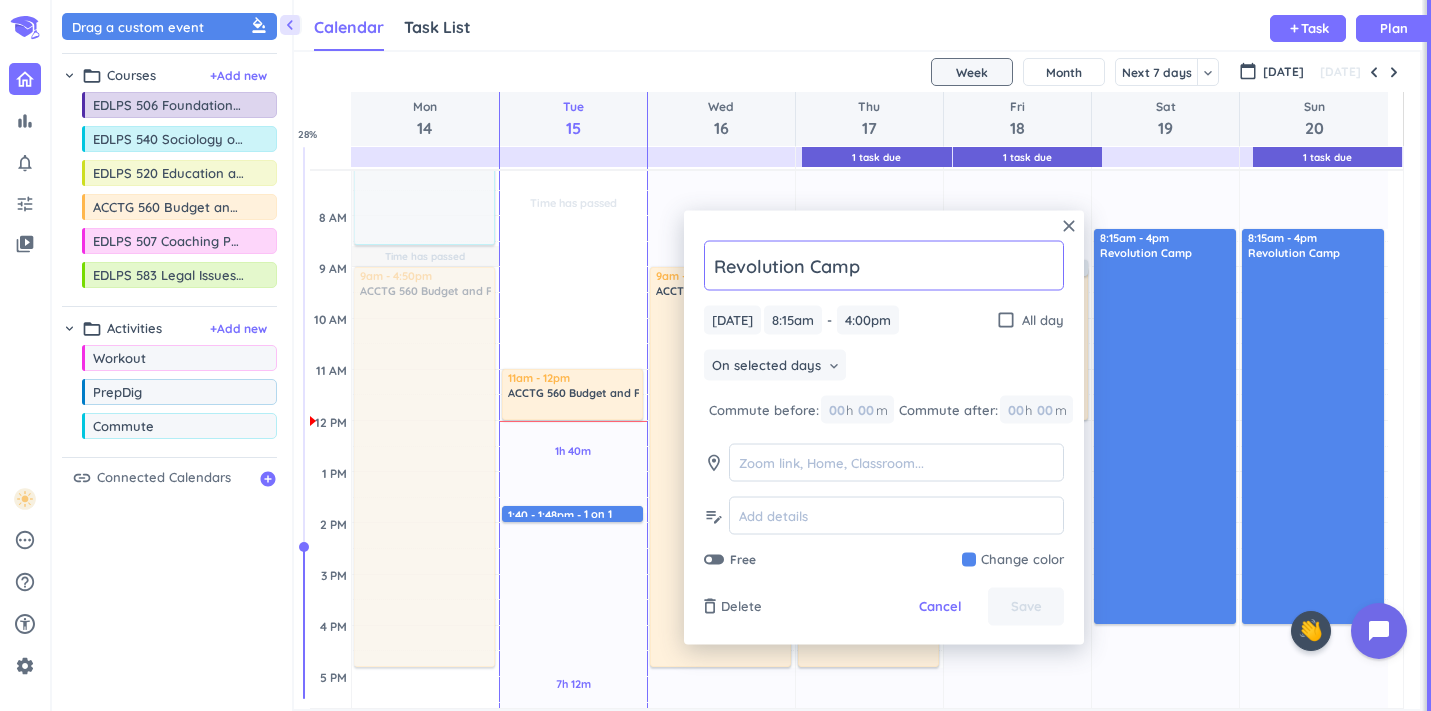 click on "Revolution Camp" 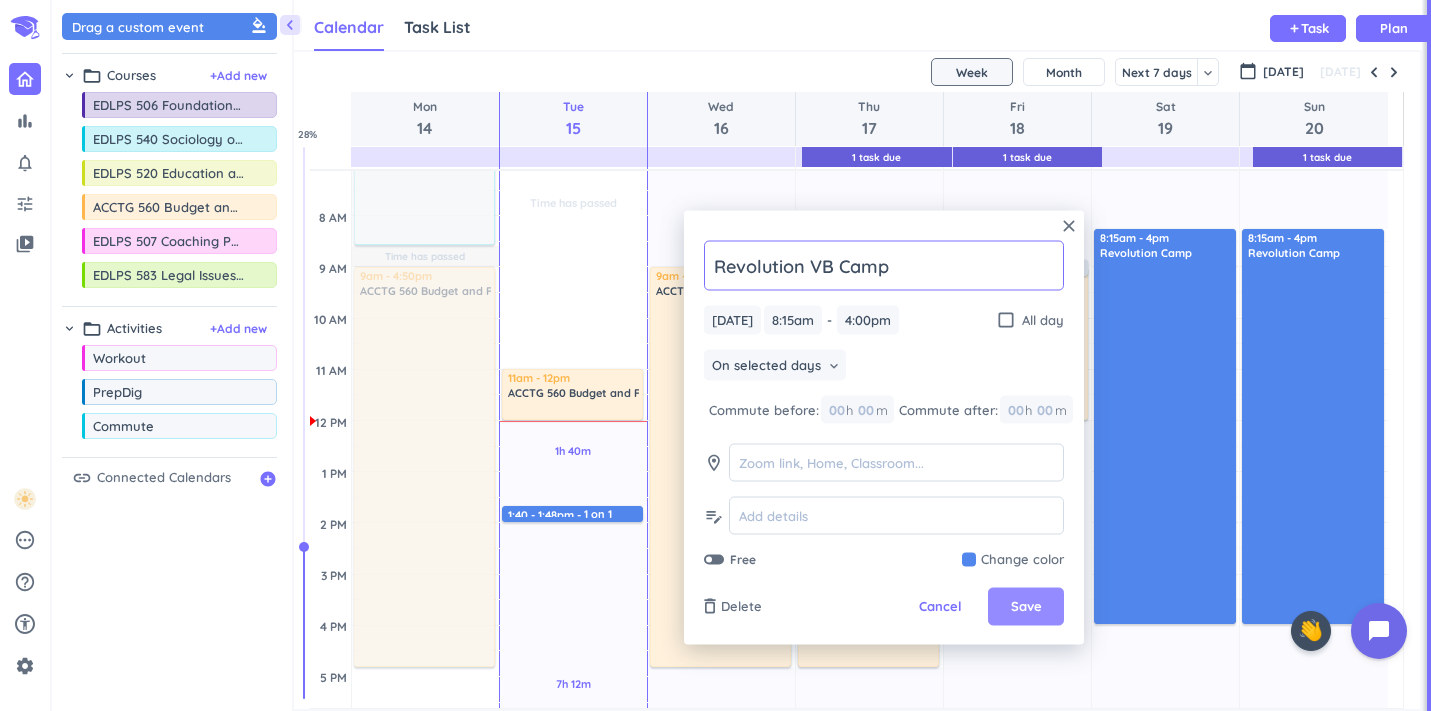 type on "Revolution VB Camp" 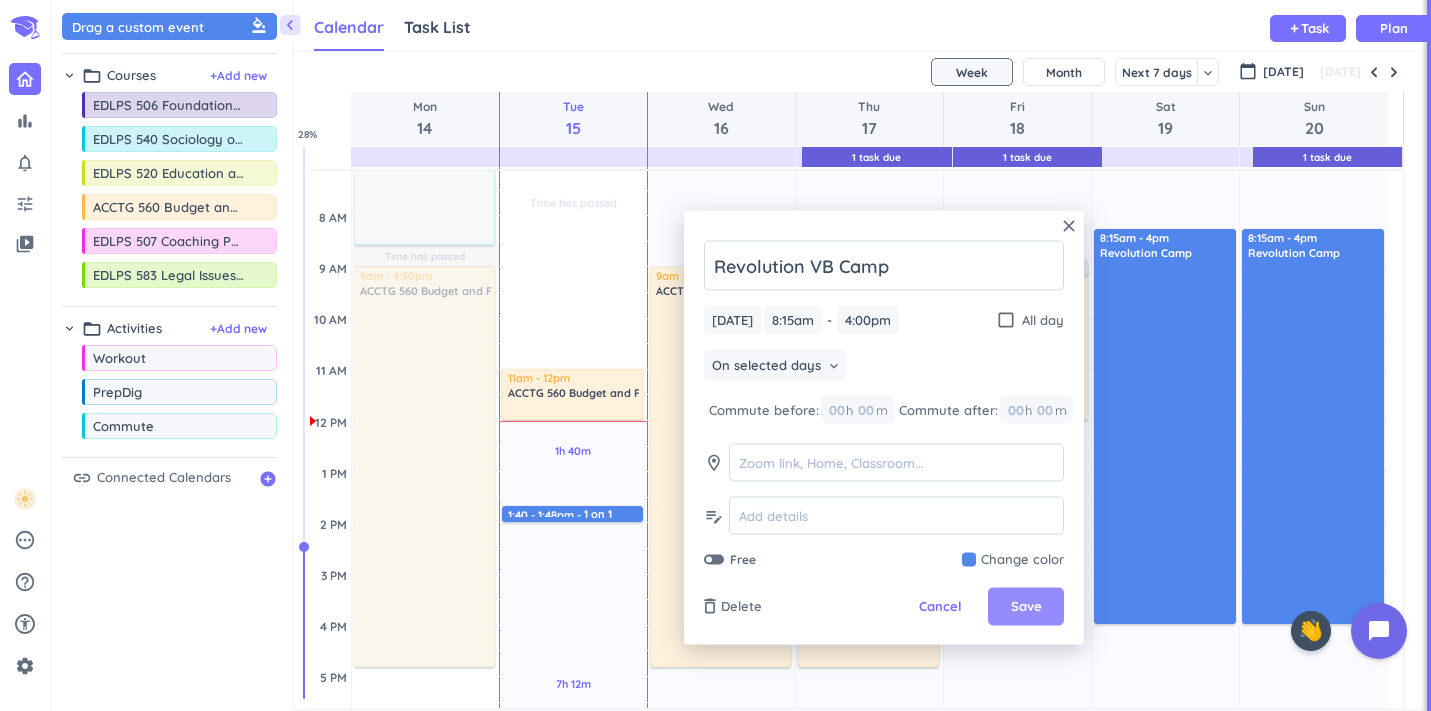 click on "Save" at bounding box center (1026, 607) 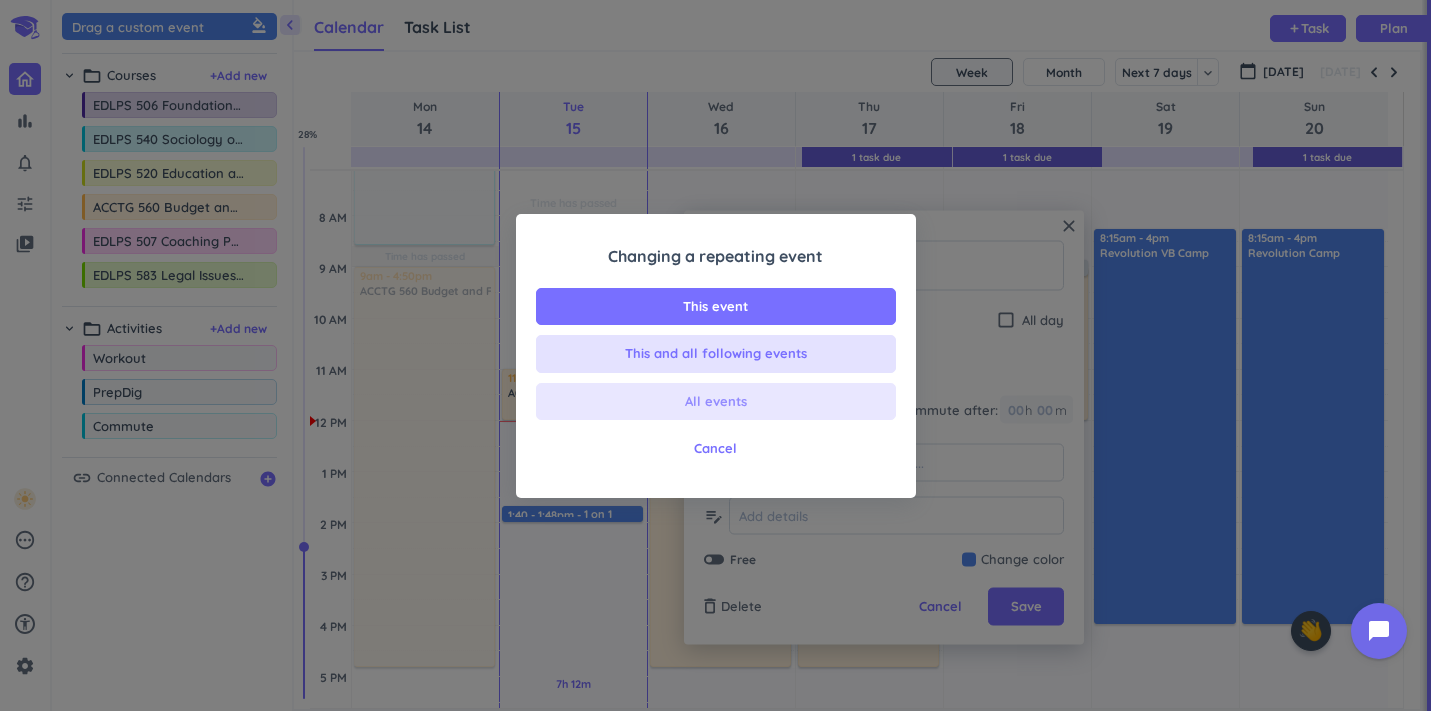 click on "All events" at bounding box center [716, 402] 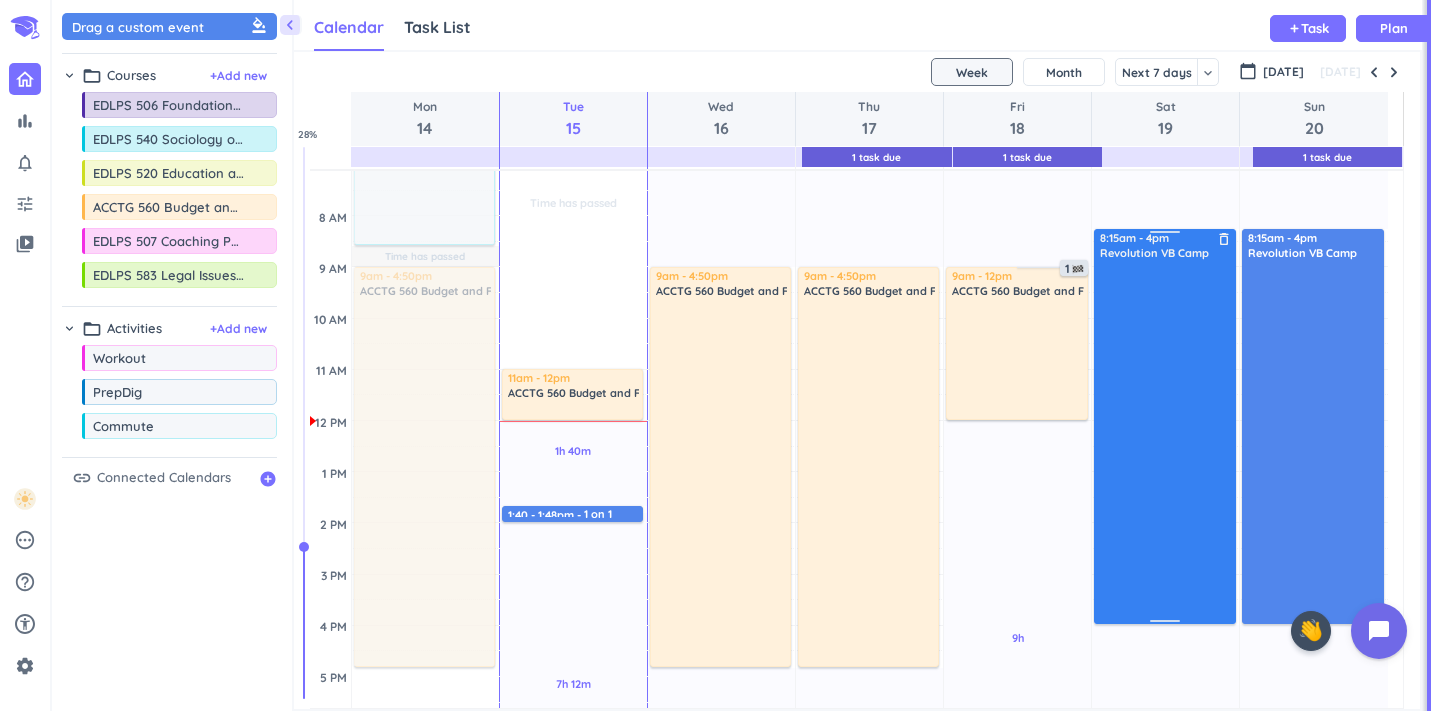 scroll, scrollTop: 195, scrollLeft: 0, axis: vertical 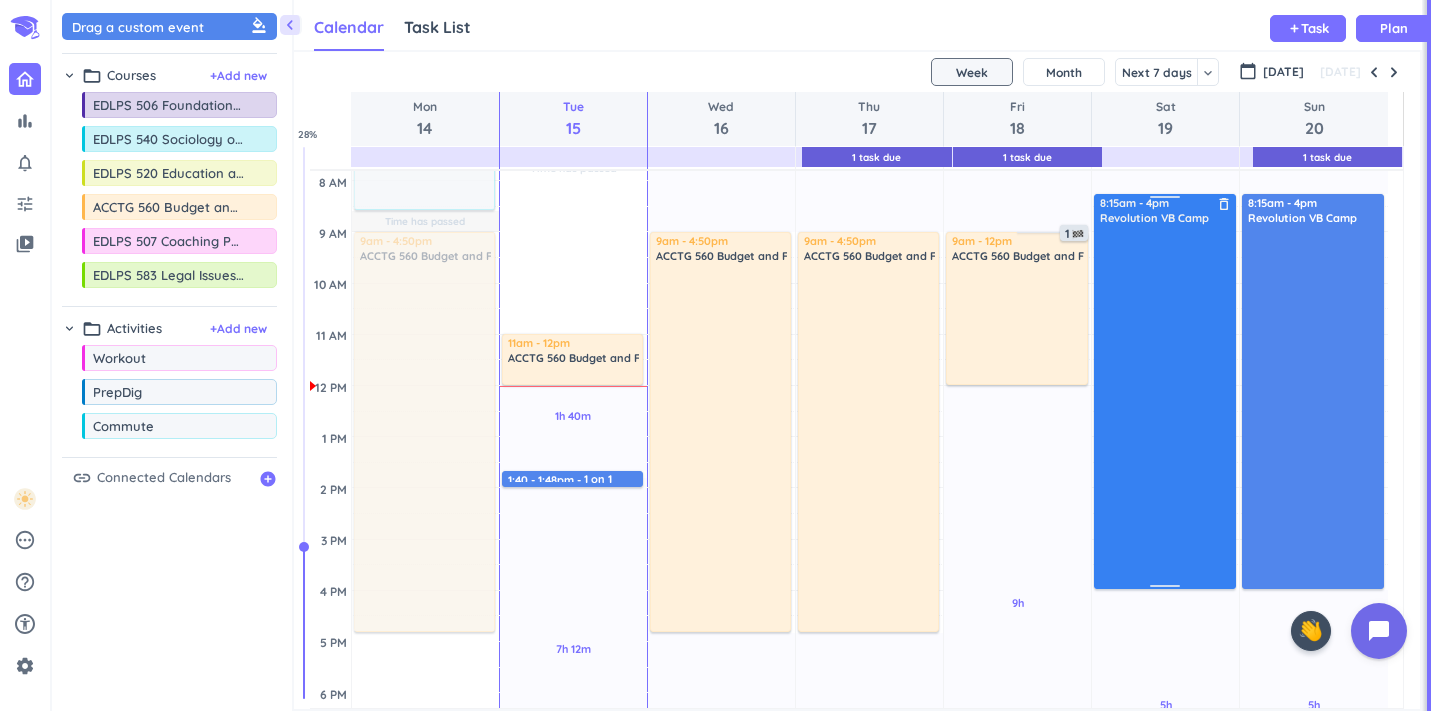 click at bounding box center [1165, 406] 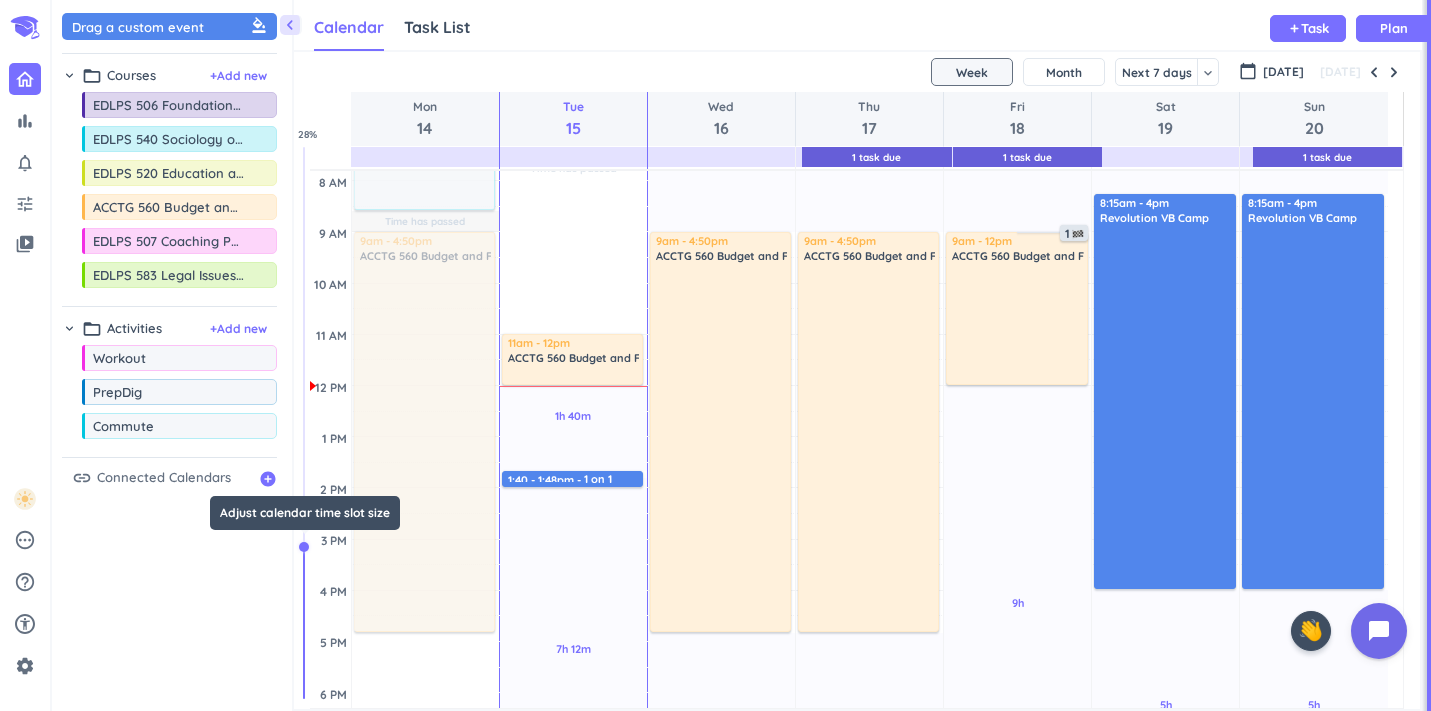 drag, startPoint x: 306, startPoint y: 545, endPoint x: 299, endPoint y: 595, distance: 50.48762 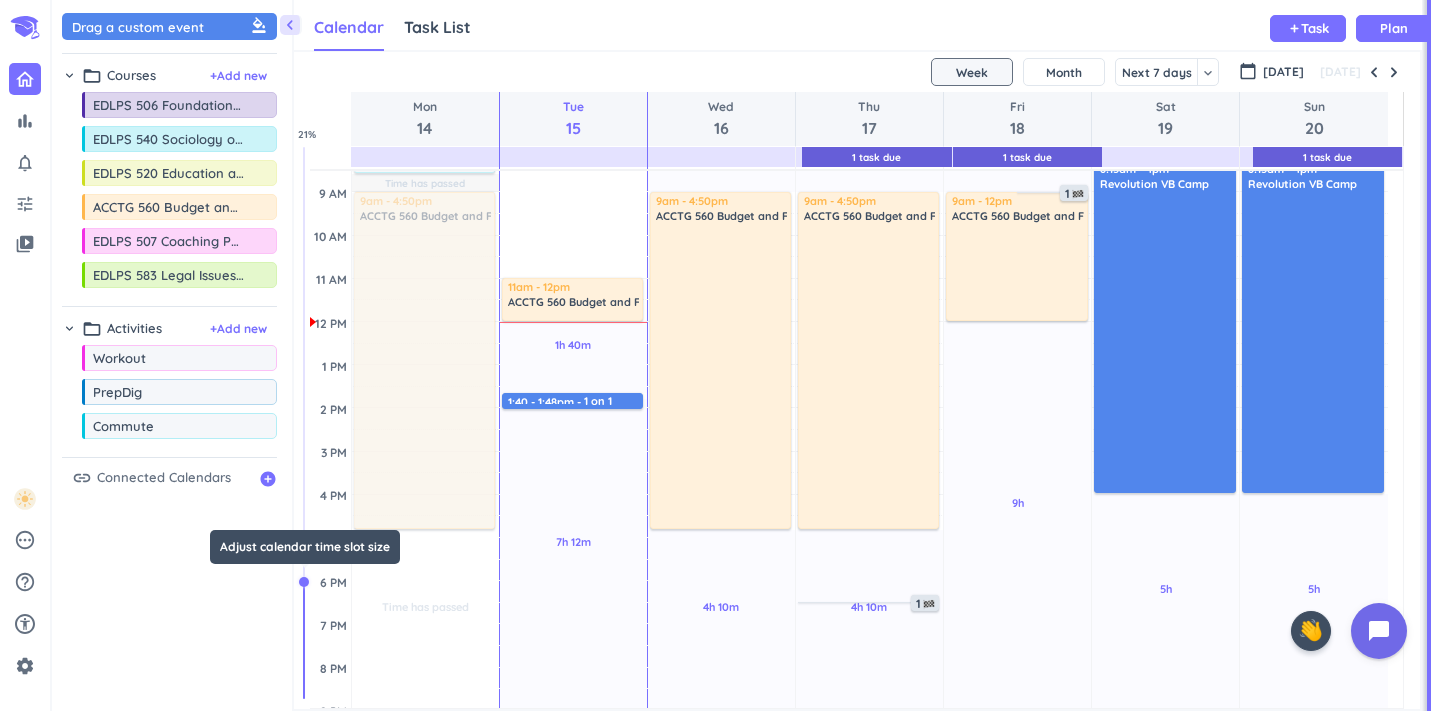 drag, startPoint x: 304, startPoint y: 548, endPoint x: 301, endPoint y: 580, distance: 32.140316 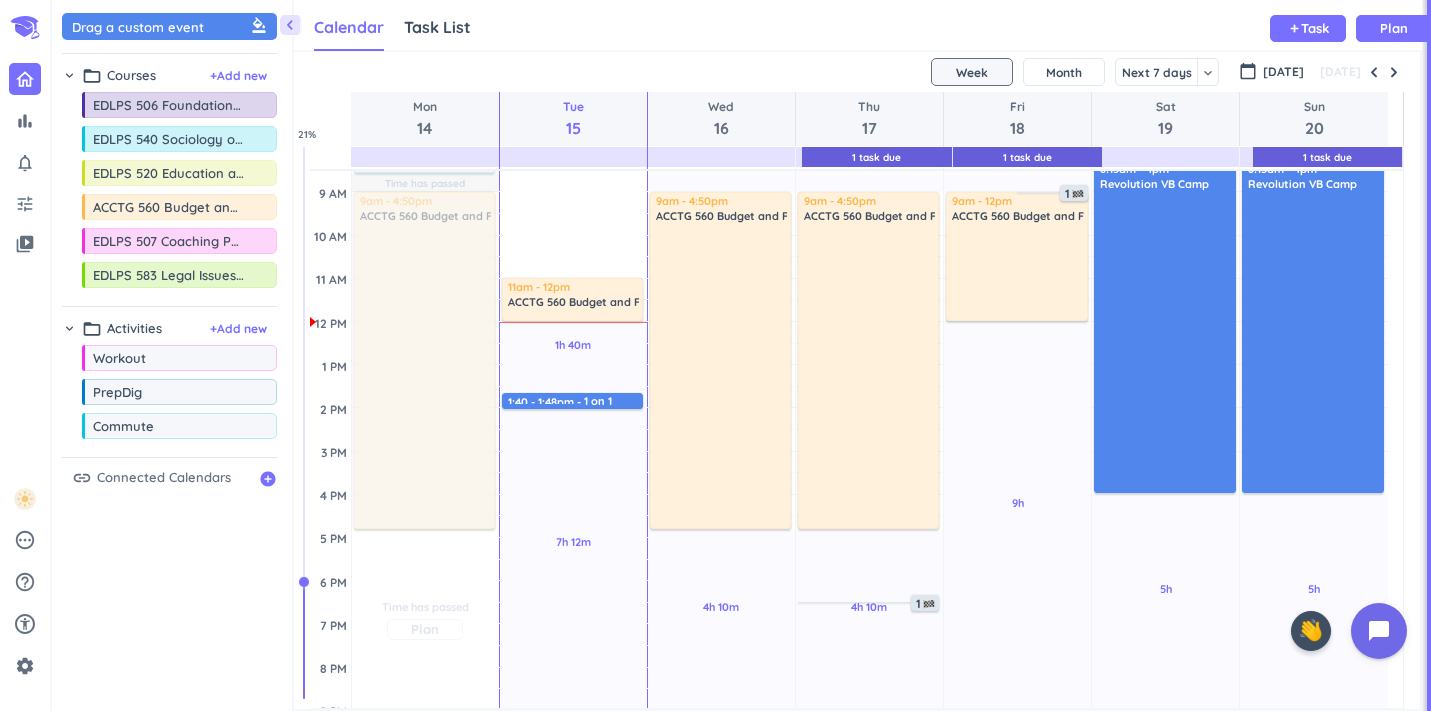 scroll, scrollTop: 92, scrollLeft: 0, axis: vertical 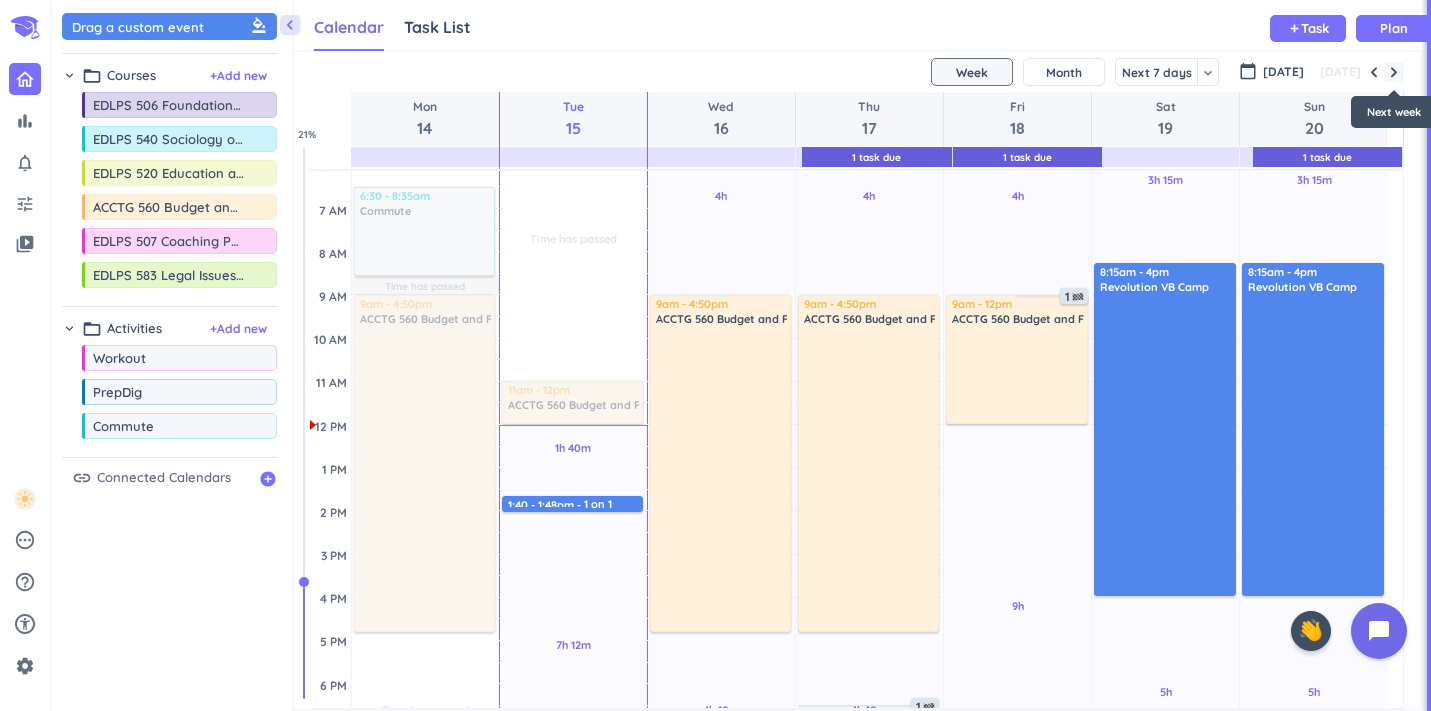 click at bounding box center [1394, 72] 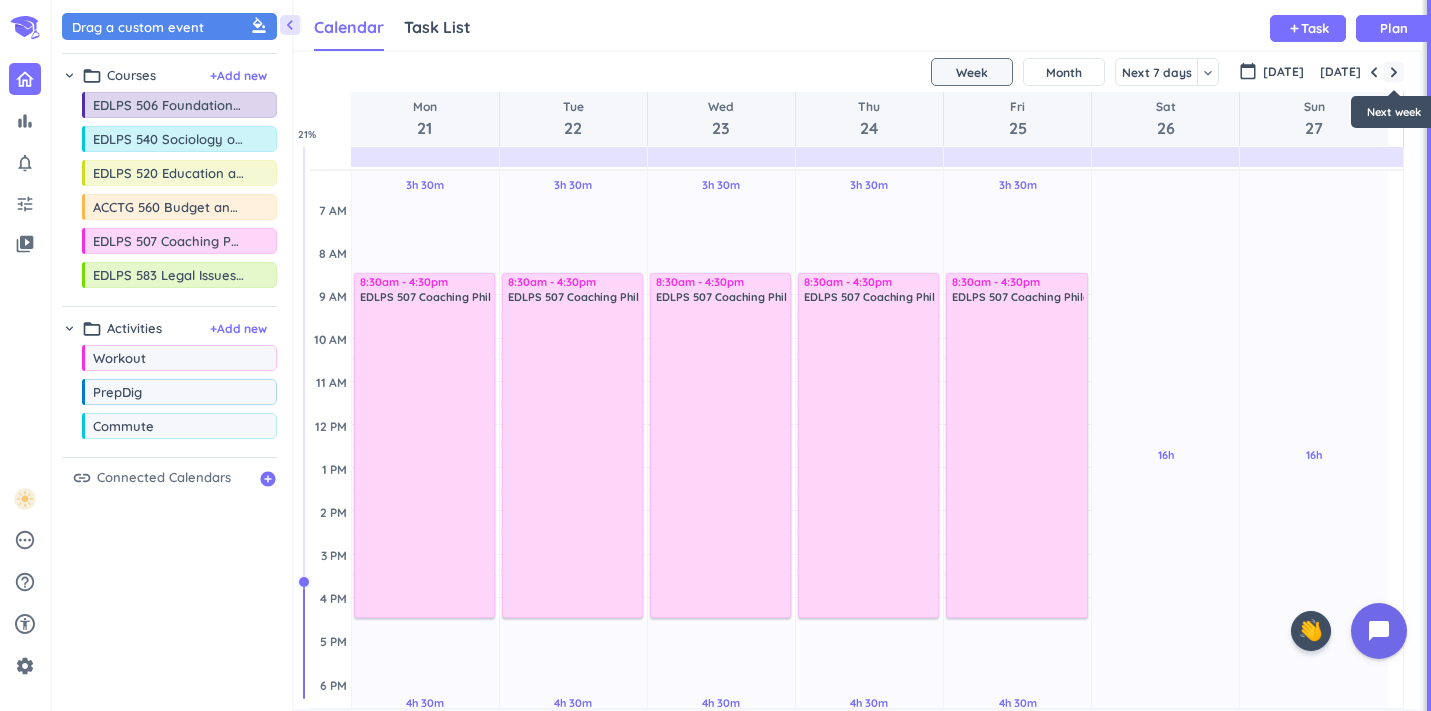 scroll, scrollTop: 131, scrollLeft: 0, axis: vertical 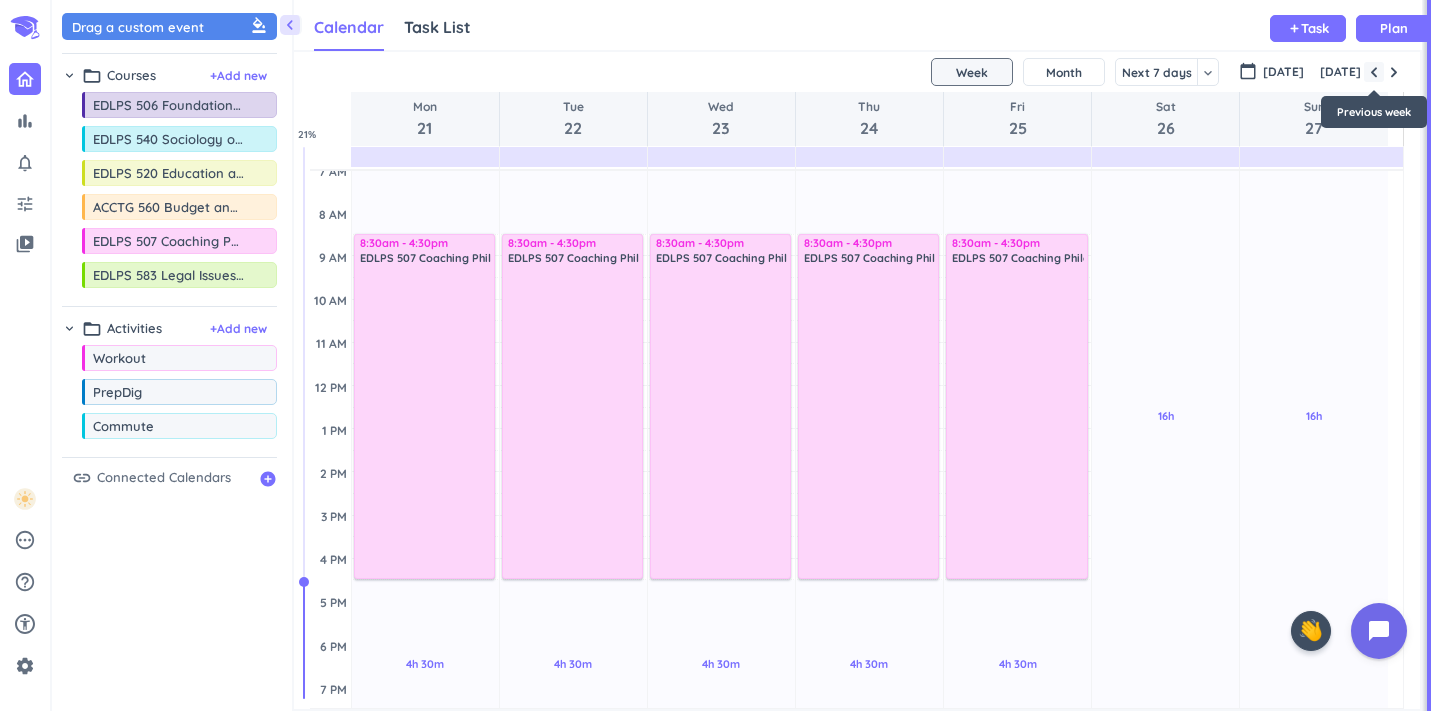 click at bounding box center (1374, 72) 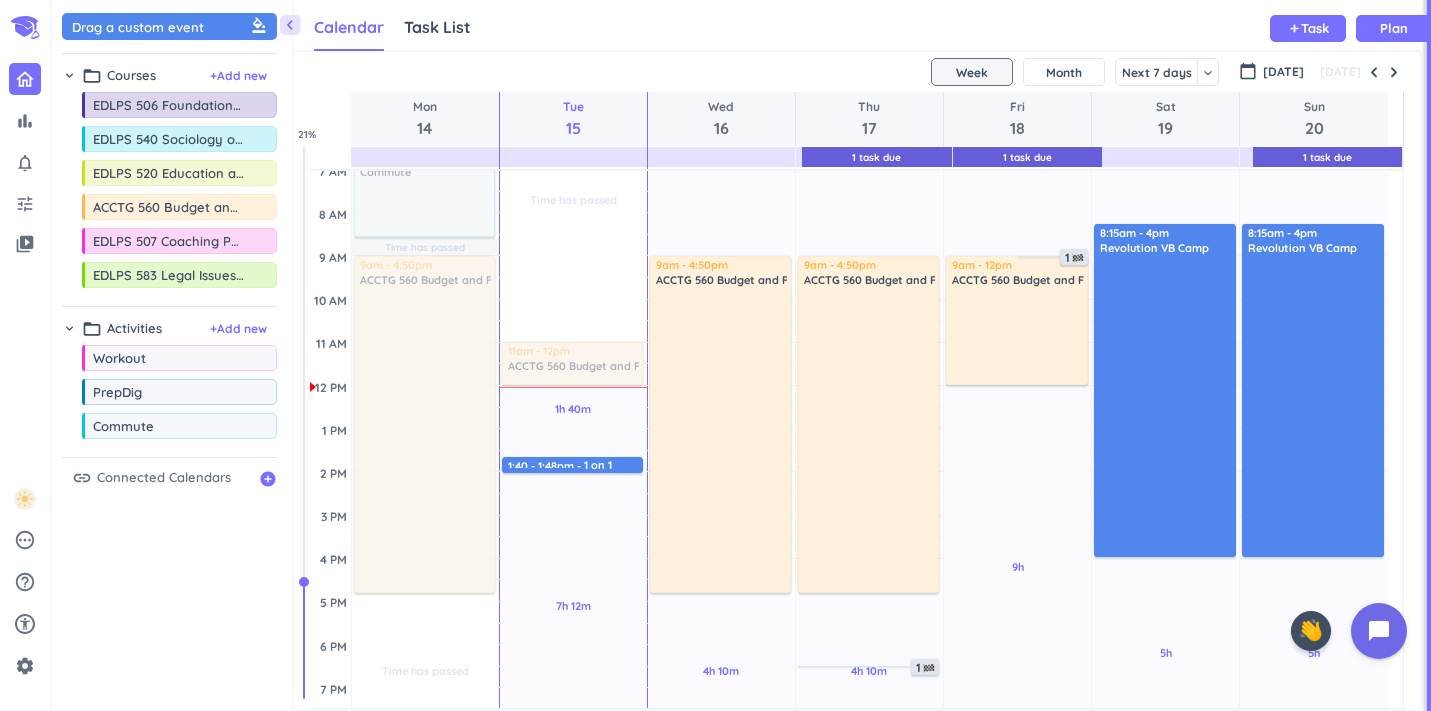 click on "Calendar Task List Calendar keyboard_arrow_down add Task Plan" at bounding box center (858, 25) 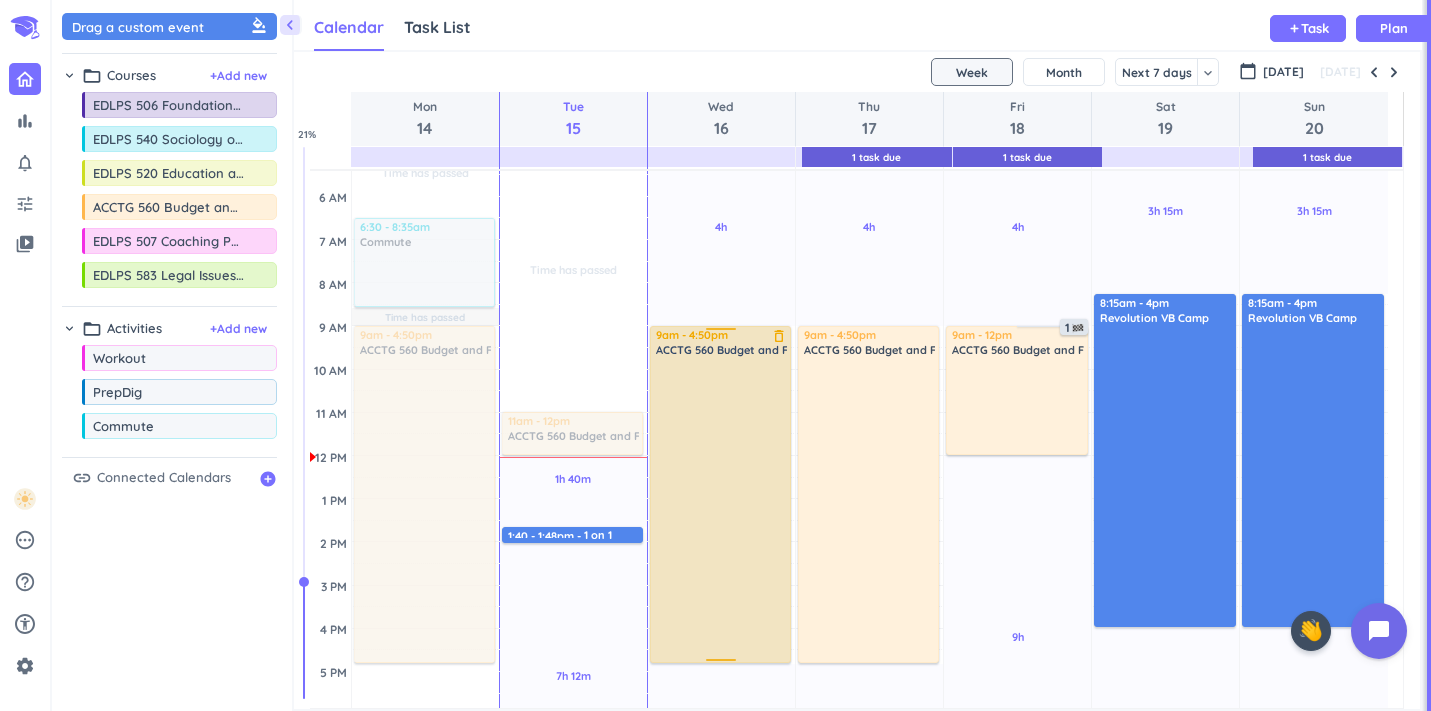 scroll, scrollTop: 52, scrollLeft: 0, axis: vertical 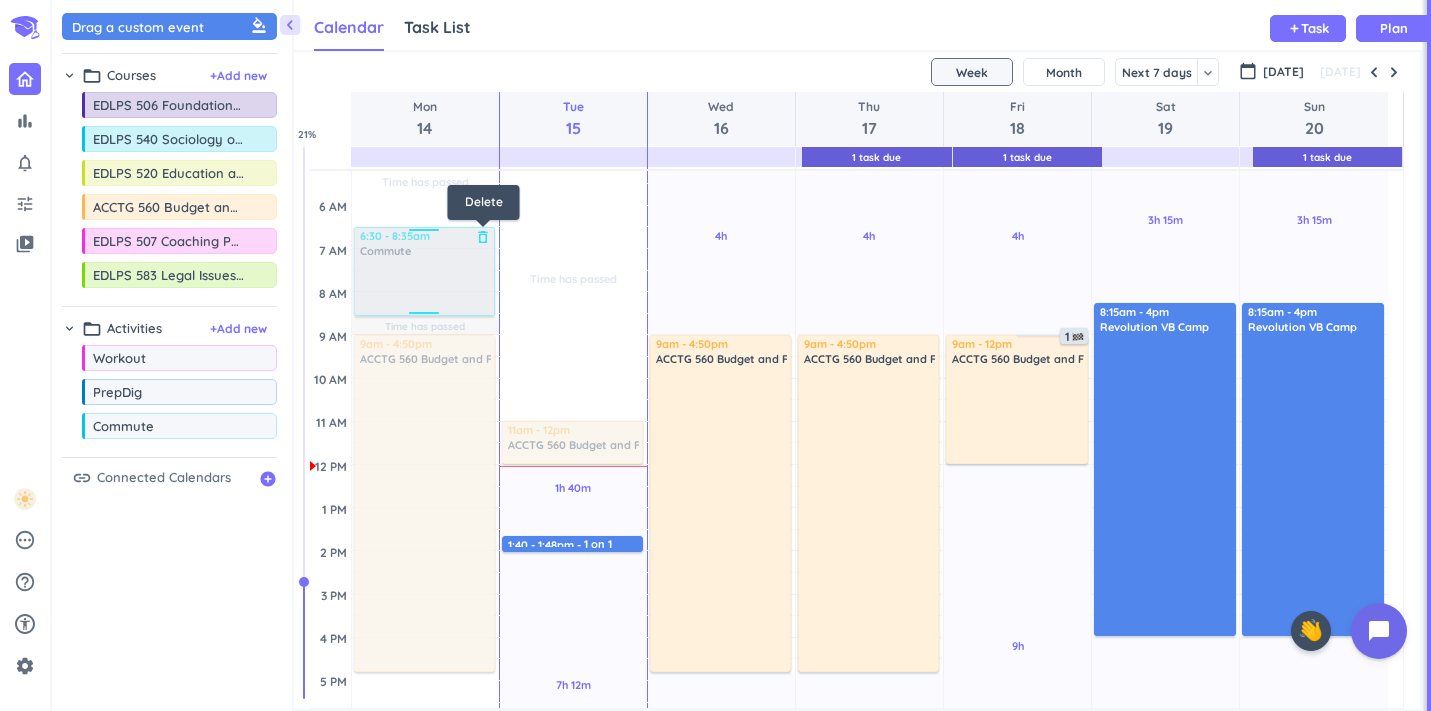 click on "delete_outline" at bounding box center (483, 237) 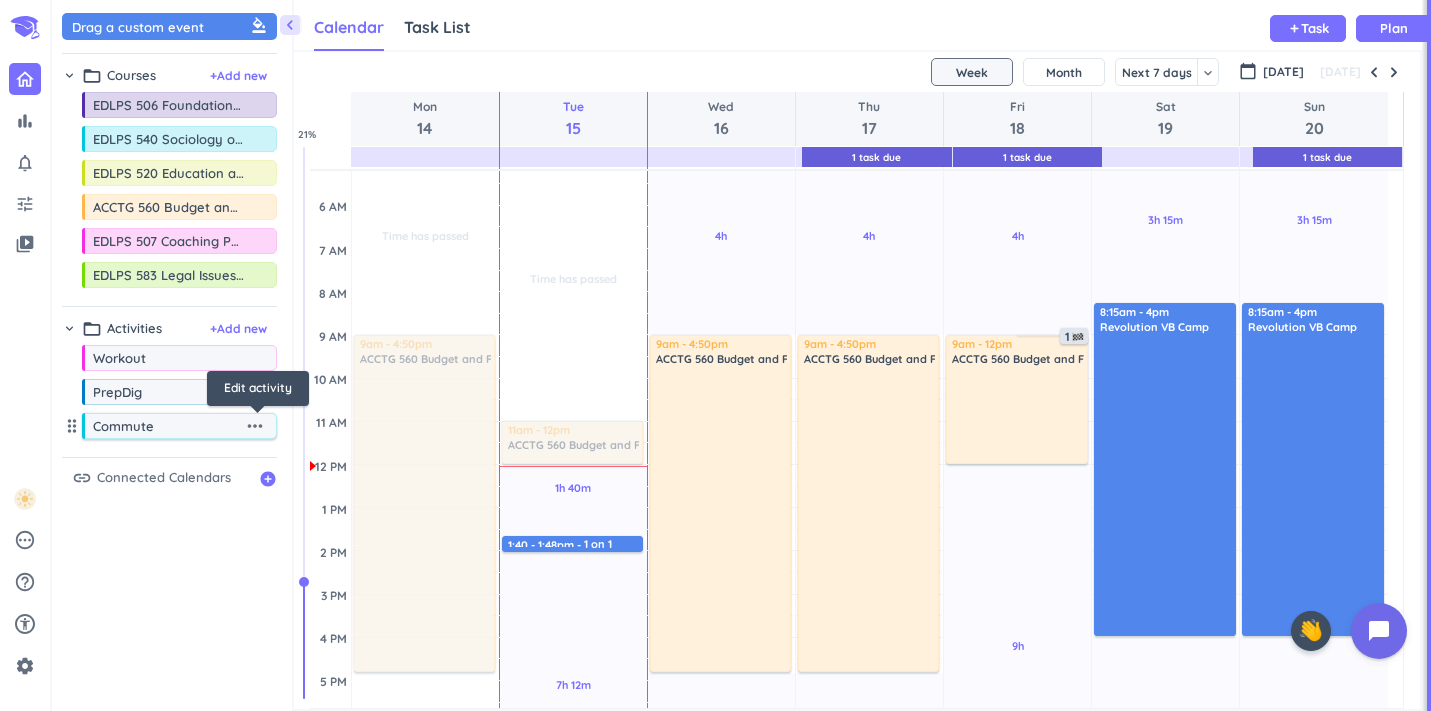 click on "more_horiz" at bounding box center (255, 426) 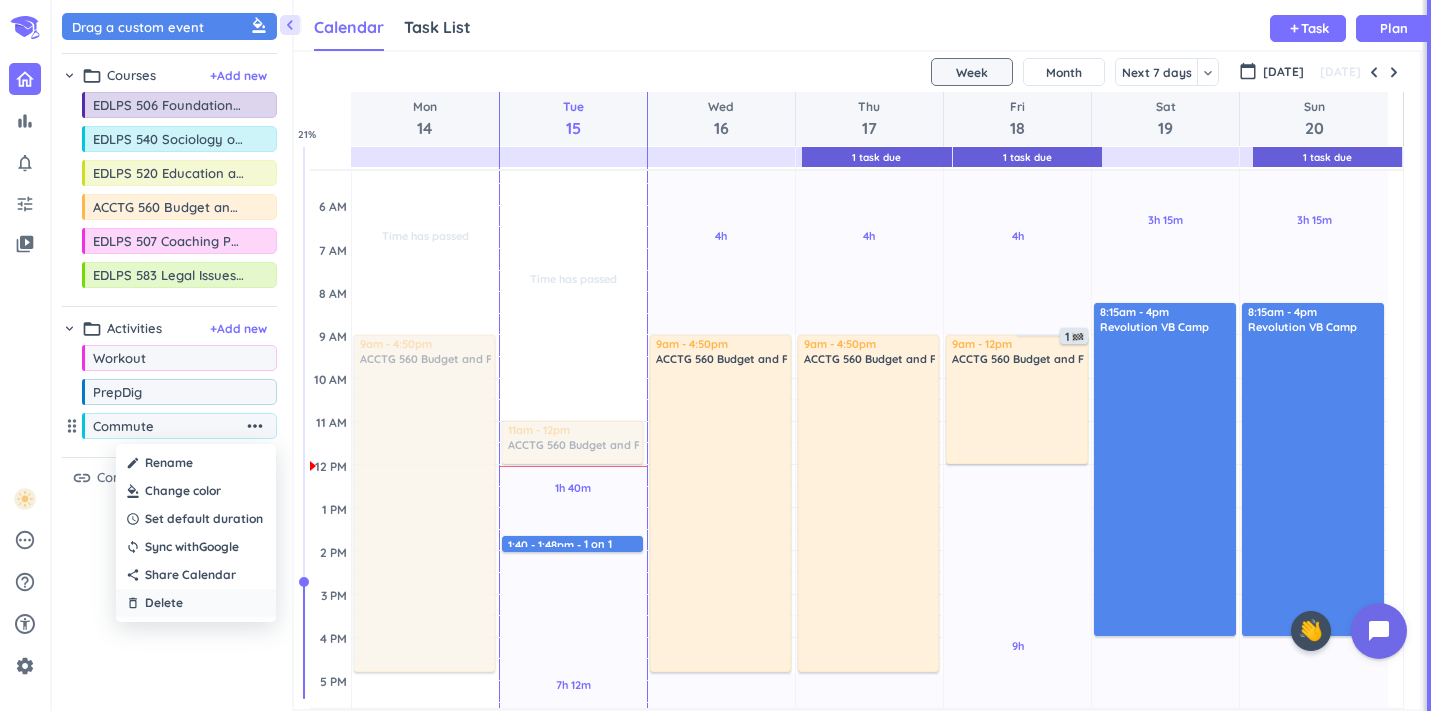 click on "delete_outline Delete" at bounding box center (196, 603) 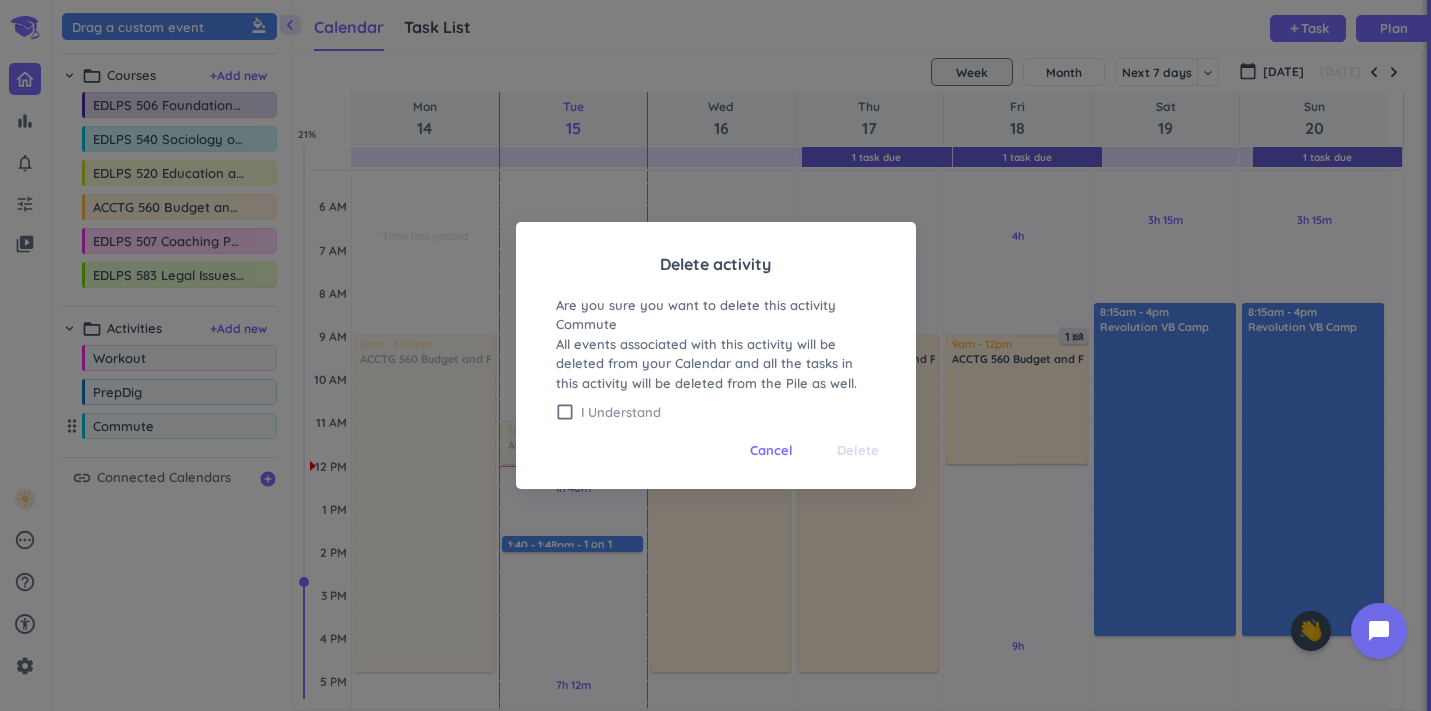 click on "I Understand" at bounding box center (728, 412) 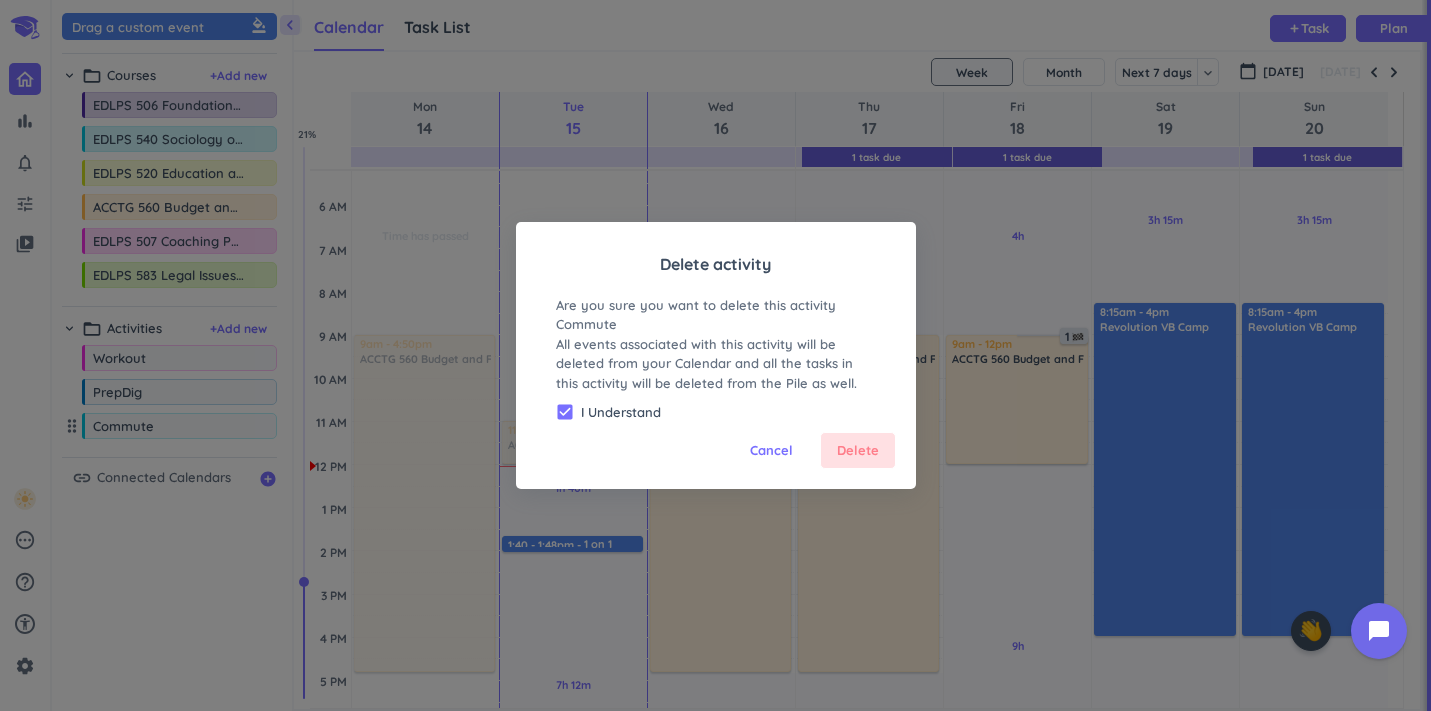 click on "Delete" at bounding box center [858, 451] 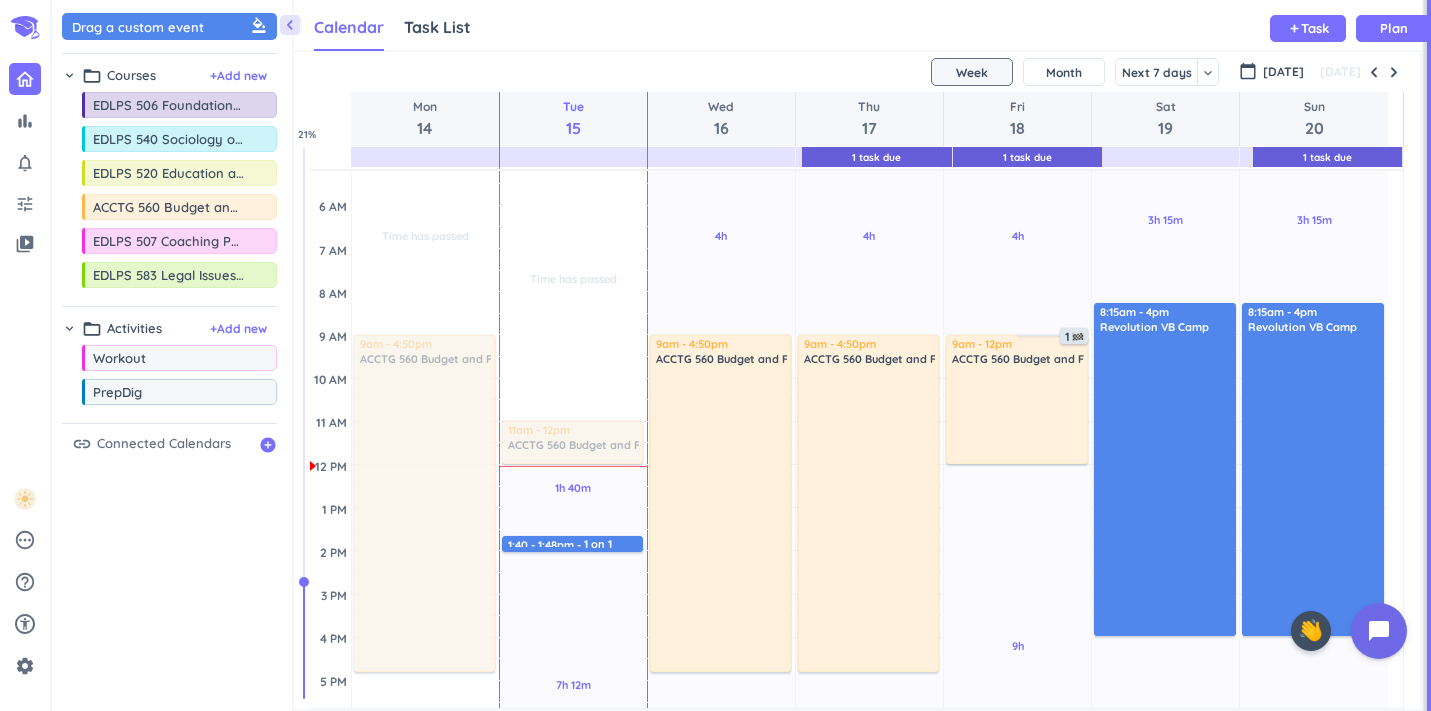 click on "Drag a custom event format_color_fill chevron_right folder_open Courses   +  Add new drag_indicator EDLPS 506 Foundations of Leadership more_horiz drag_indicator EDLPS 540 Sociology of Education more_horiz drag_indicator EDLPS 520 Education as a Moral Endeavor more_horiz drag_indicator ACCTG 560 Budget and Financial Reporting more_horiz drag_indicator EDLPS 507 Coaching Philosophy & Pedagogy more_horiz drag_indicator EDLPS 583 Legal Issues in Higher Education more_horiz chevron_right folder_open Activities   +  Add new drag_indicator Workout more_horiz drag_indicator PrepDig more_horiz link Connected Calendars add_circle" at bounding box center [172, 360] 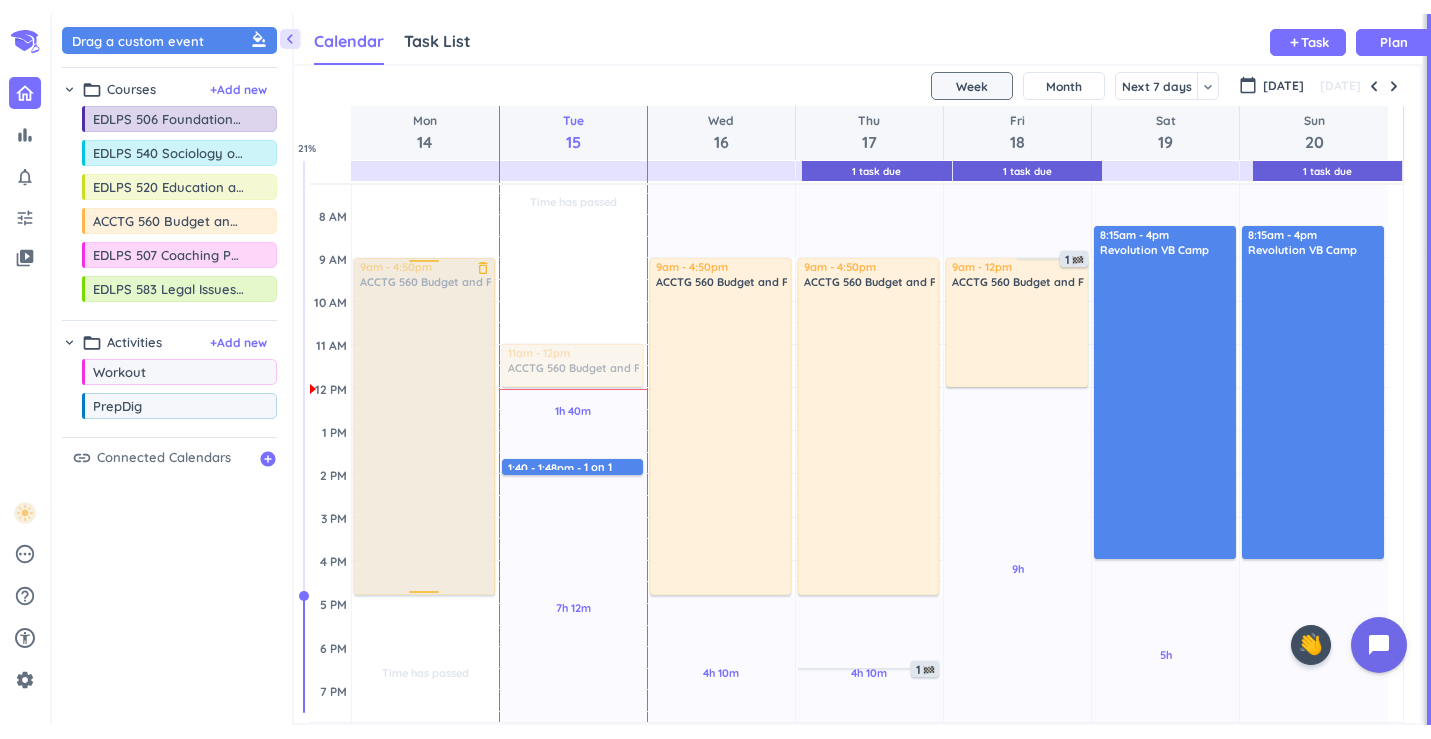 scroll, scrollTop: 134, scrollLeft: 0, axis: vertical 